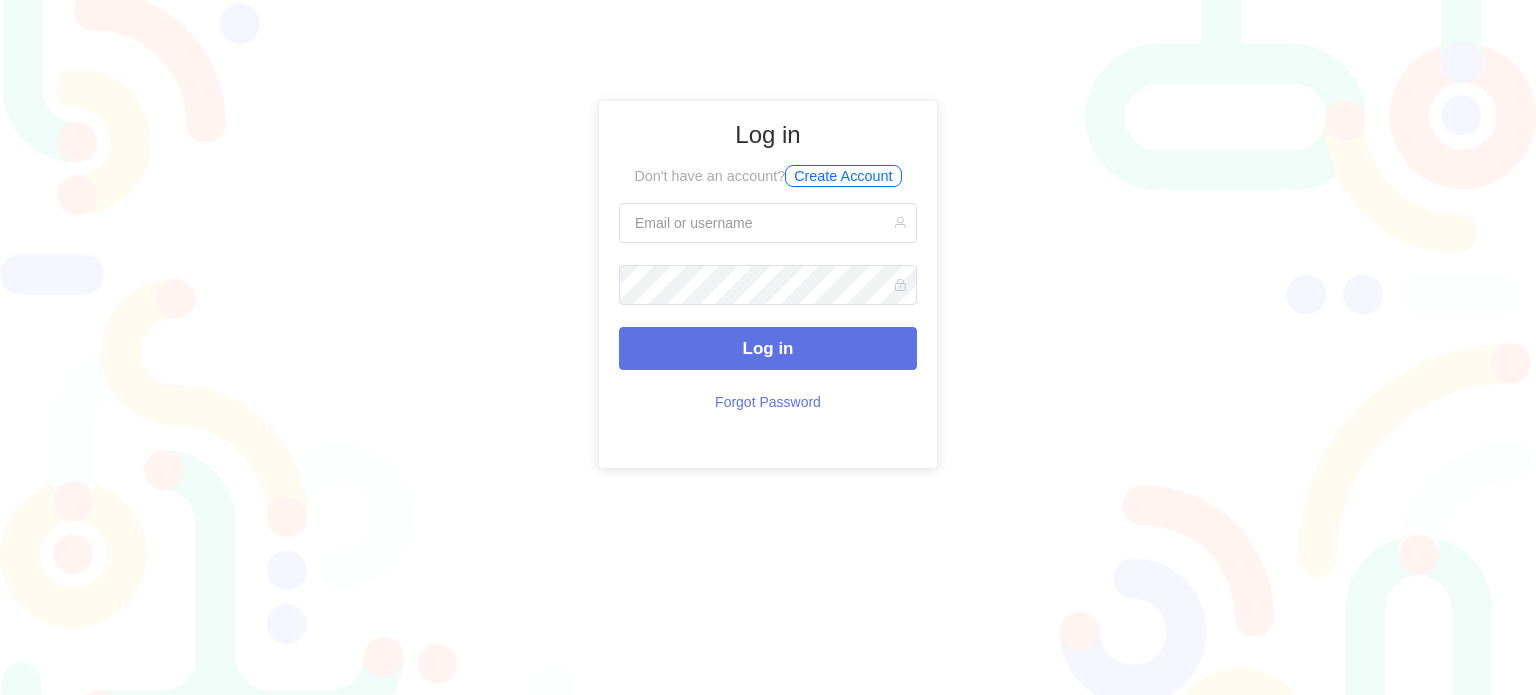 scroll, scrollTop: 0, scrollLeft: 0, axis: both 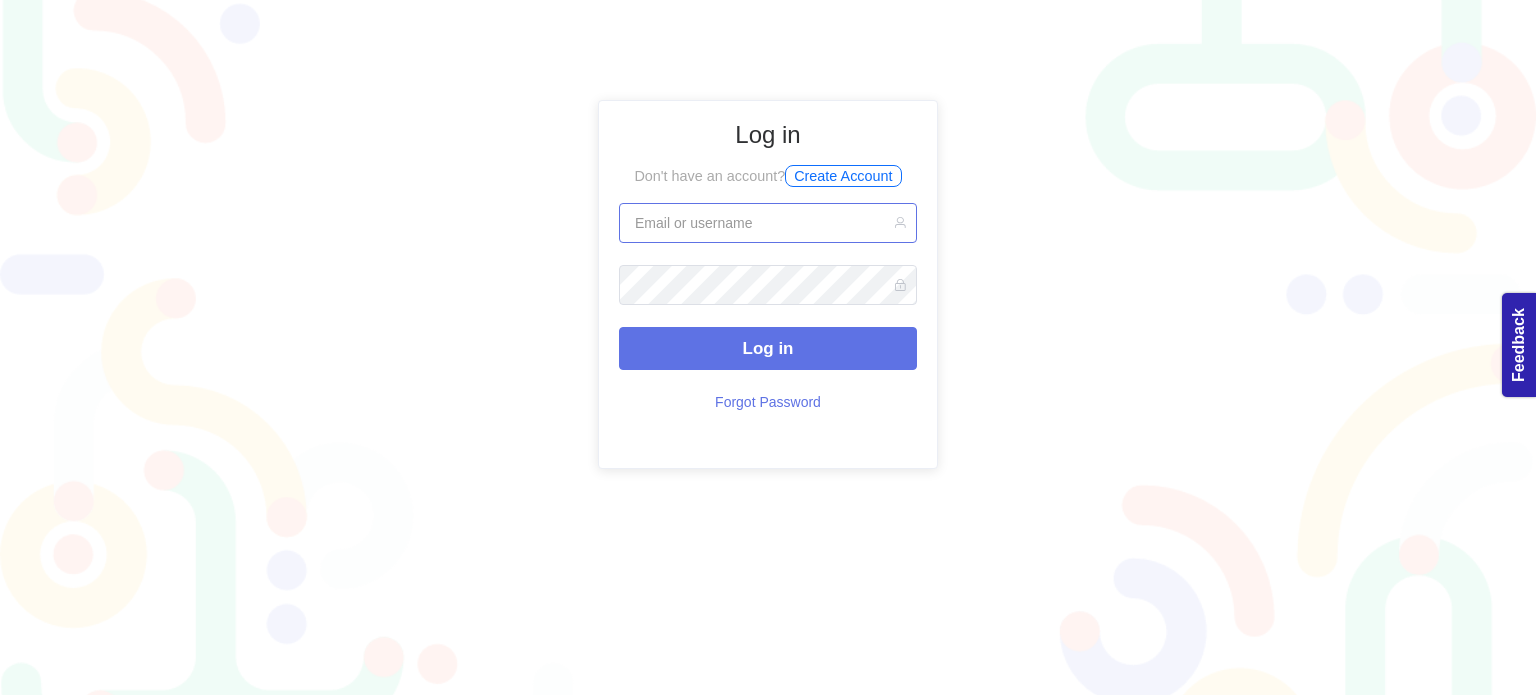click at bounding box center [768, 223] 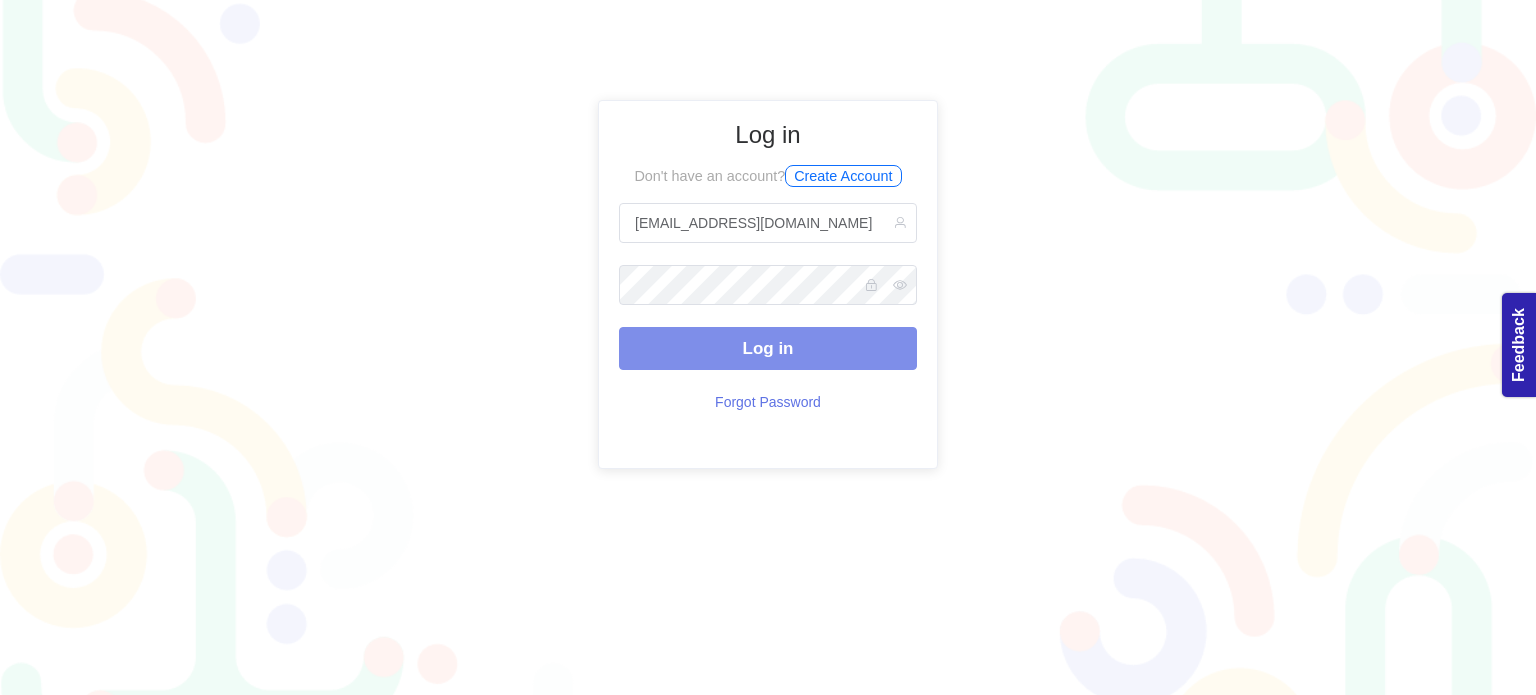 click on "Log in" at bounding box center (768, 348) 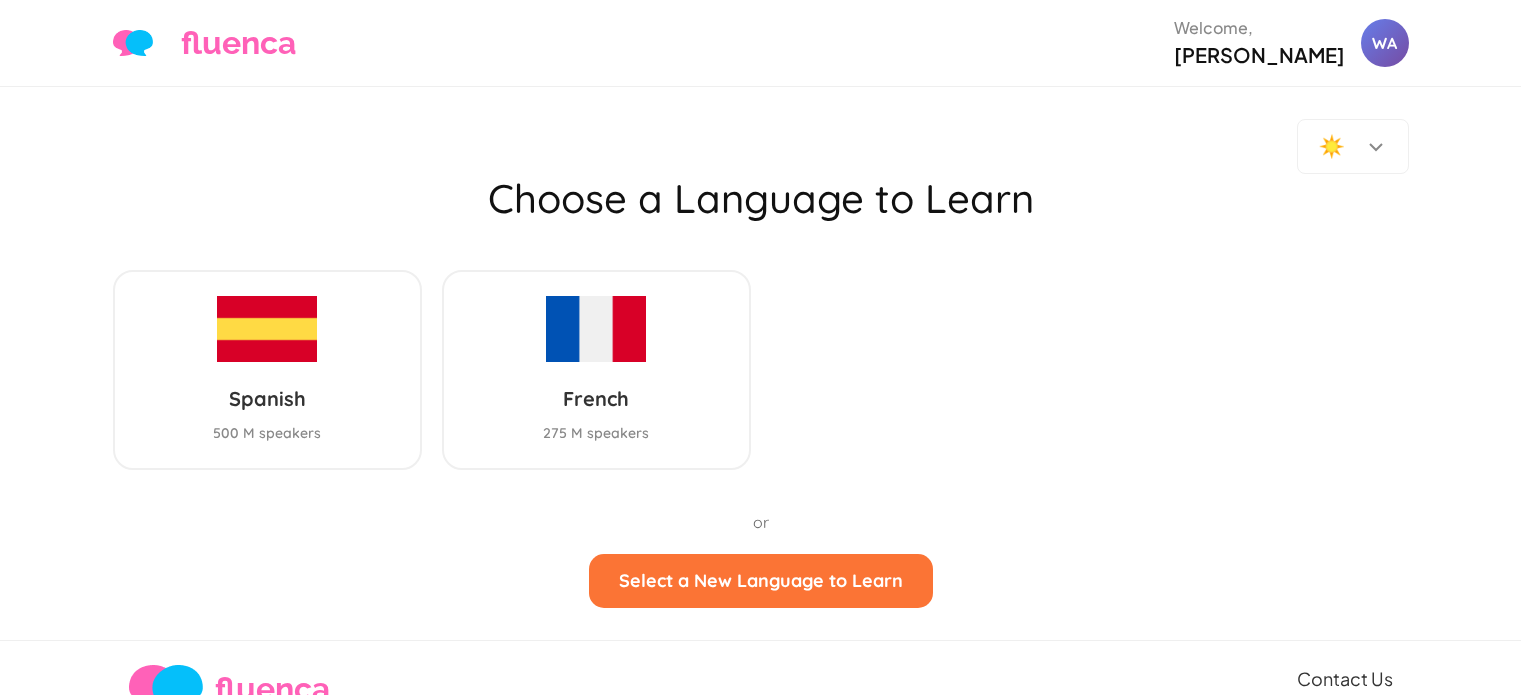 scroll, scrollTop: 0, scrollLeft: 0, axis: both 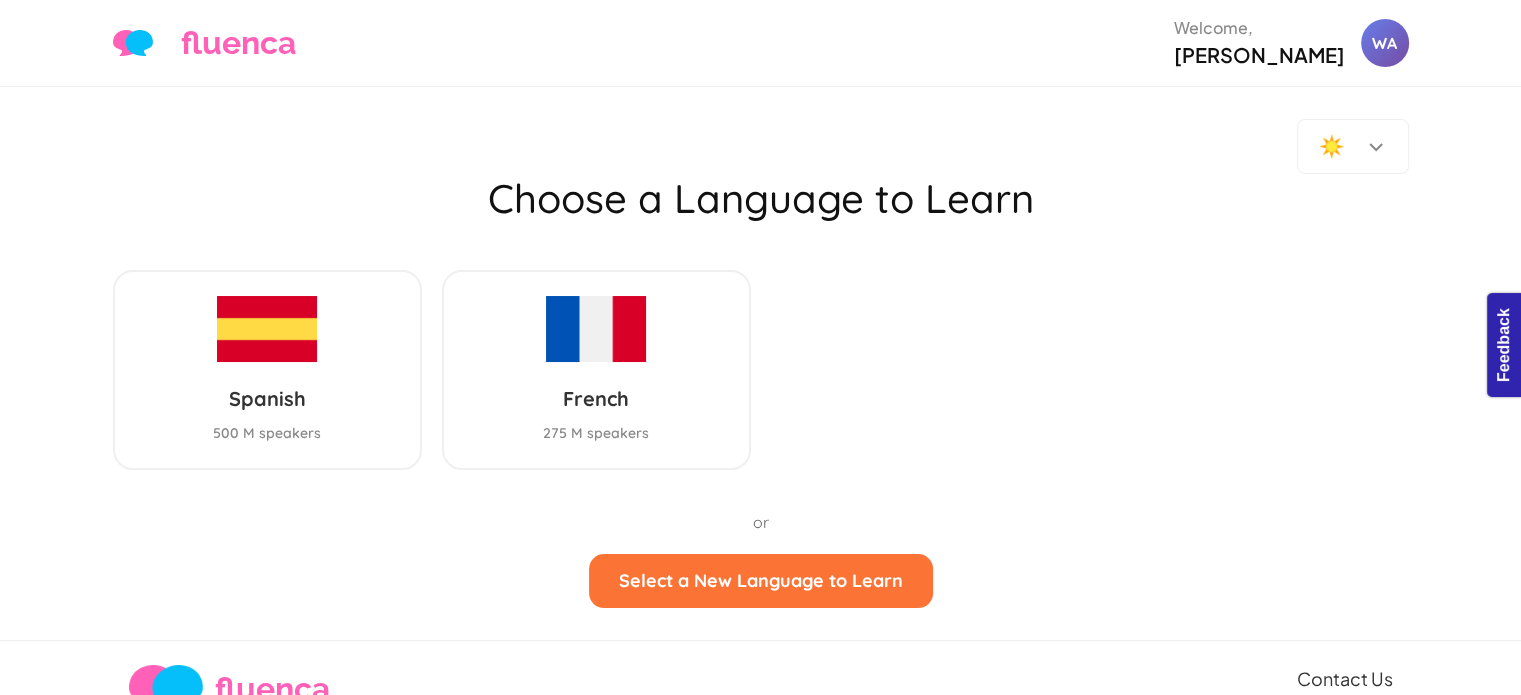 click on "Choose a Language to Learn" at bounding box center (761, 198) 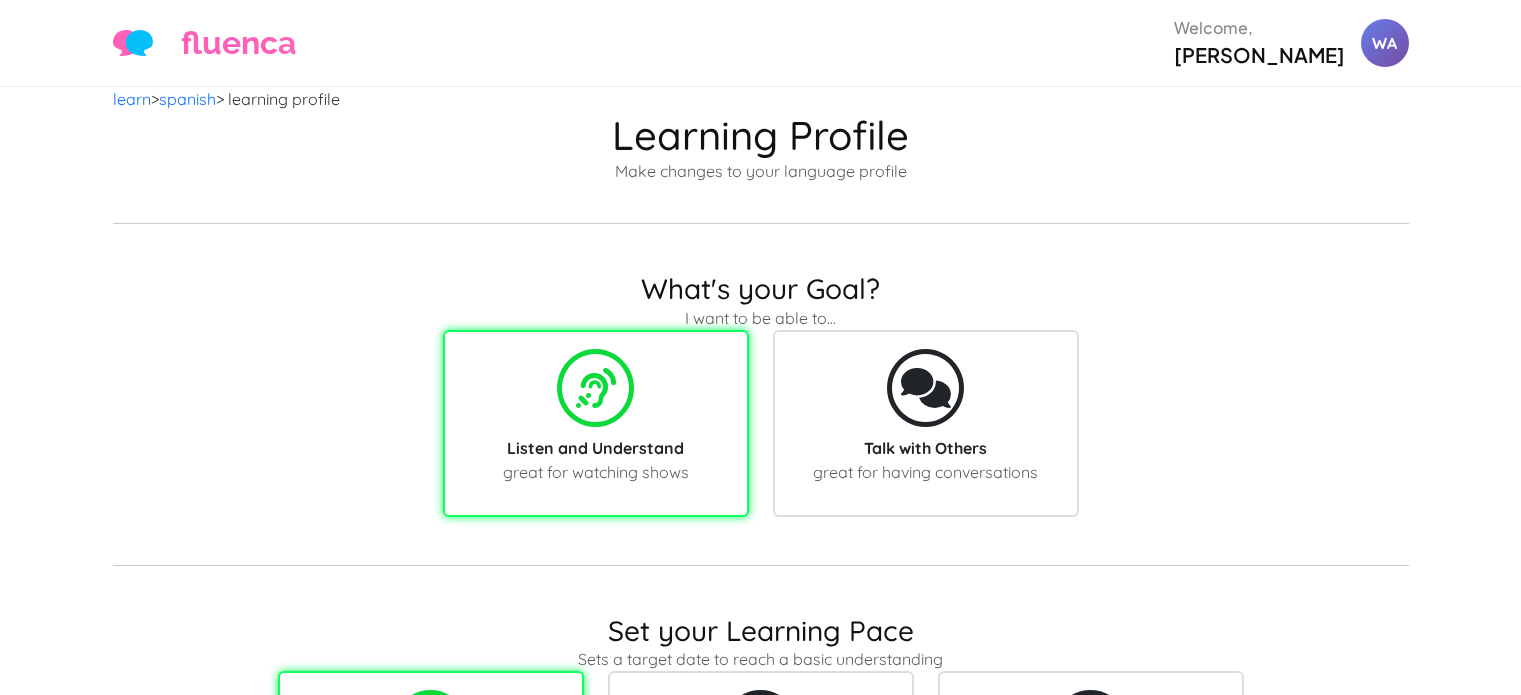 scroll, scrollTop: 0, scrollLeft: 0, axis: both 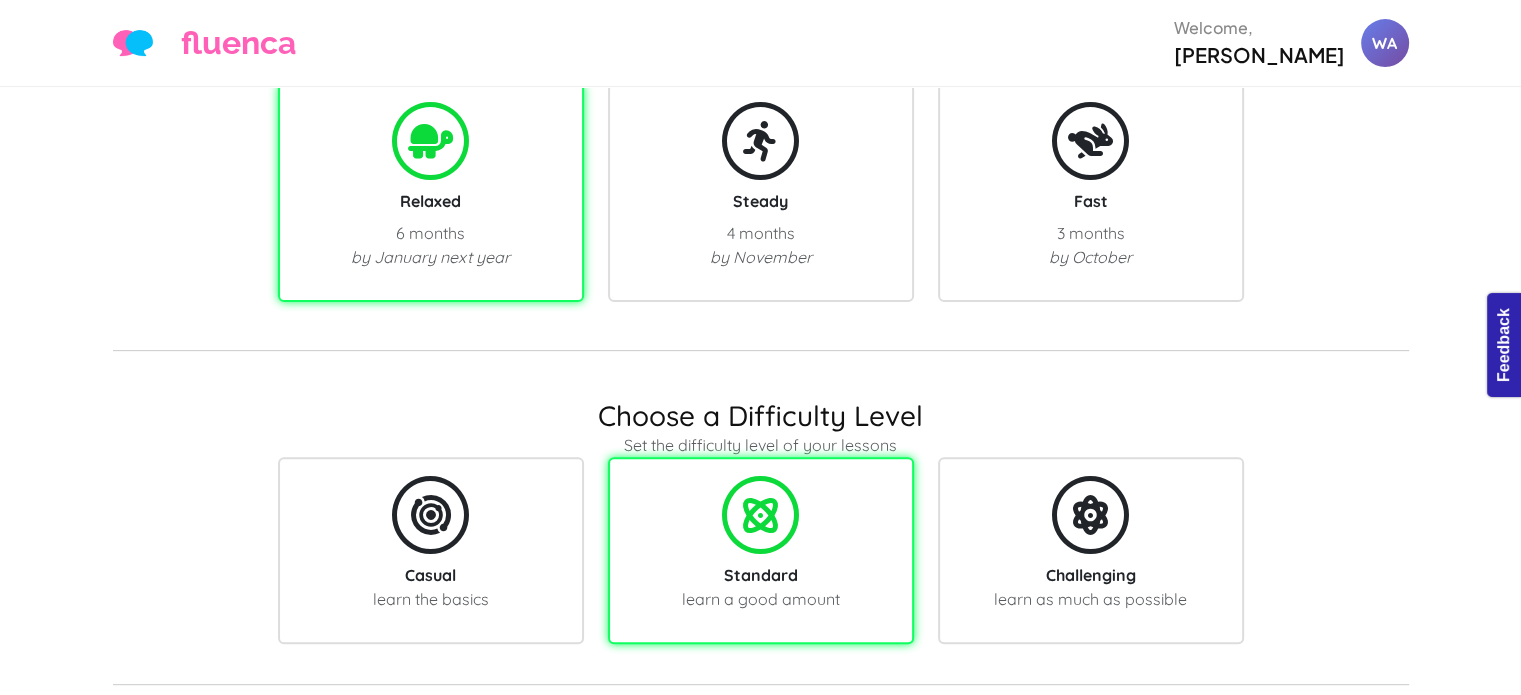 click on "Choose a Difficulty Level" at bounding box center [761, 416] 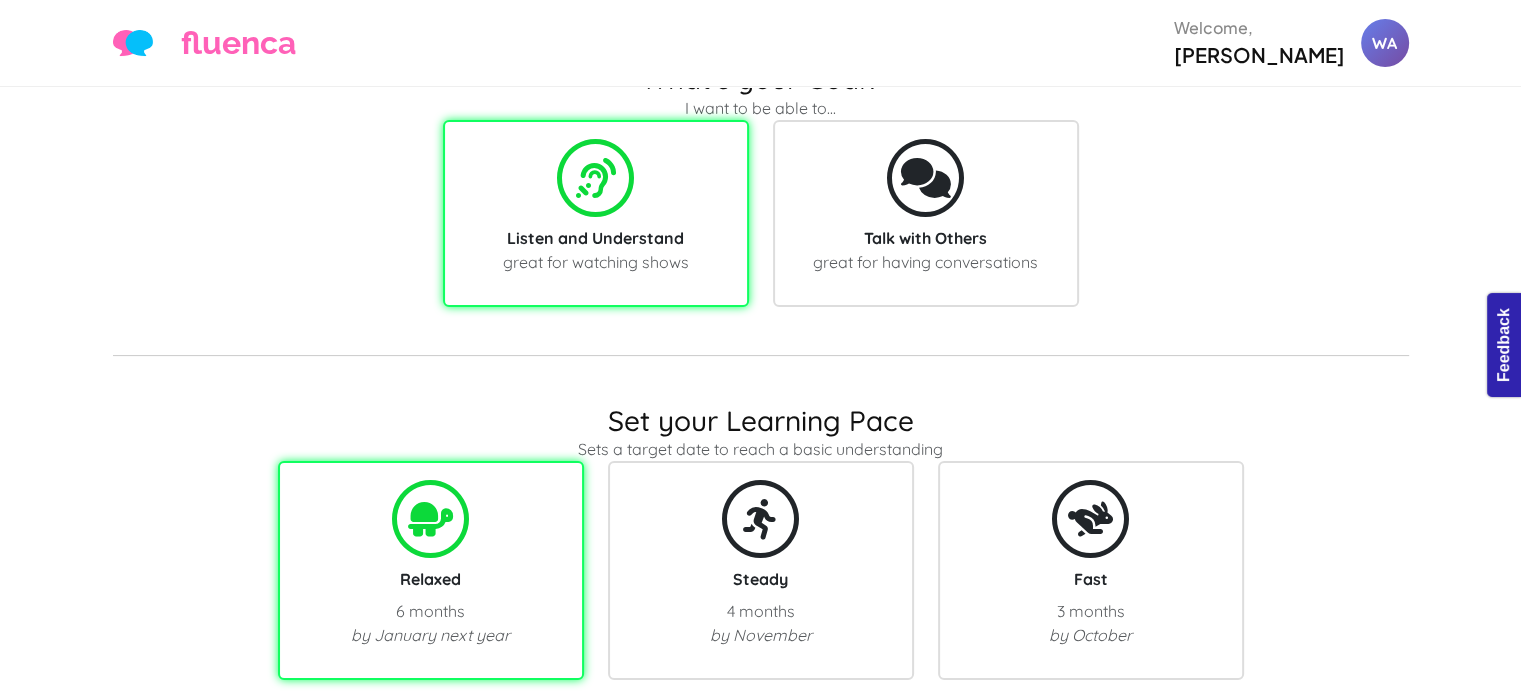 scroll, scrollTop: 0, scrollLeft: 0, axis: both 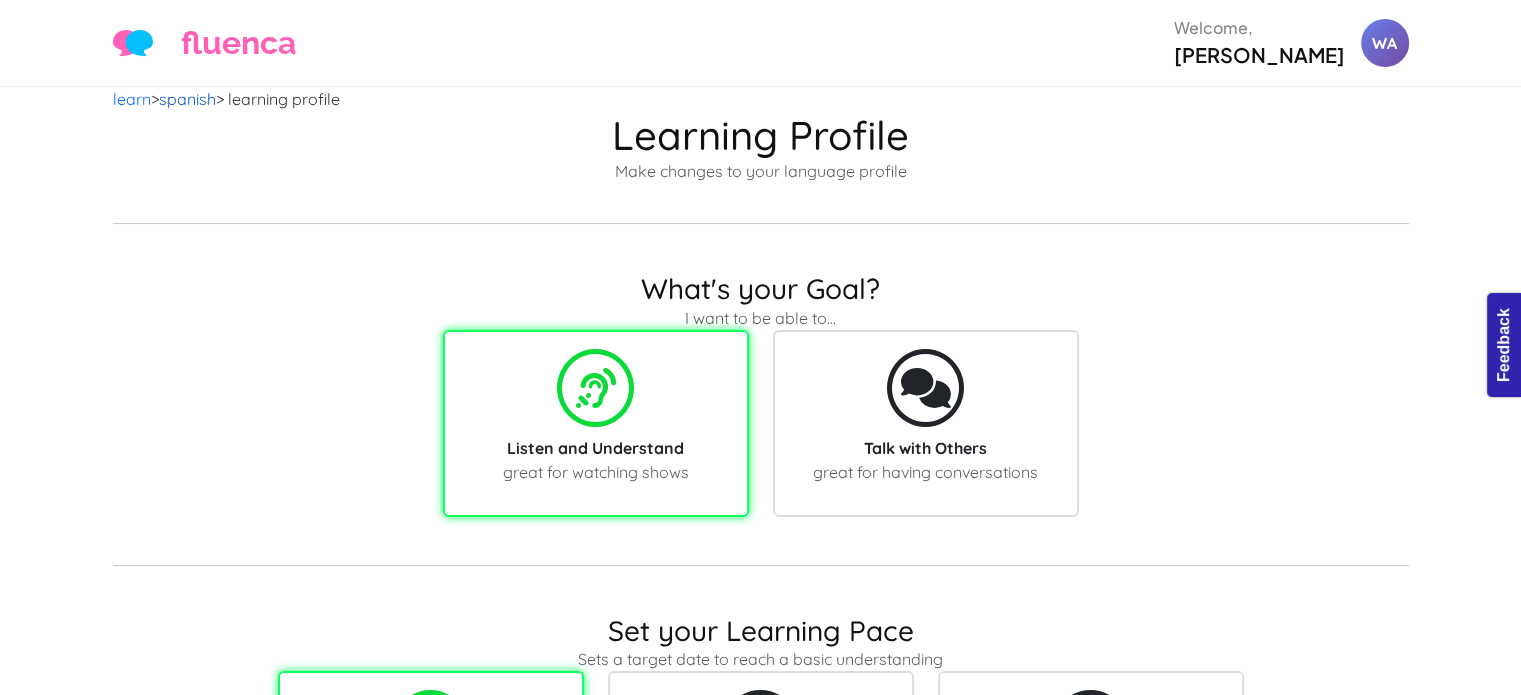 click on "spanish" at bounding box center [187, 99] 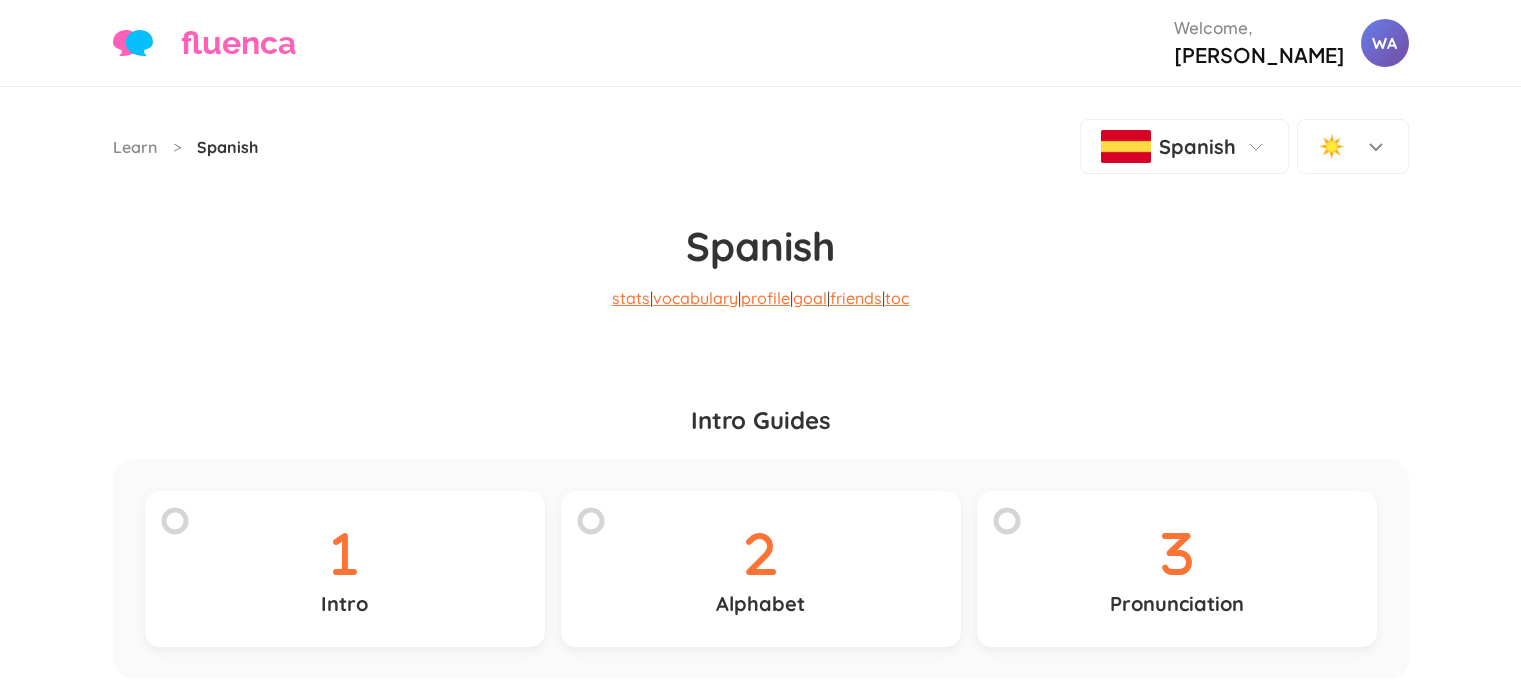 scroll, scrollTop: 0, scrollLeft: 0, axis: both 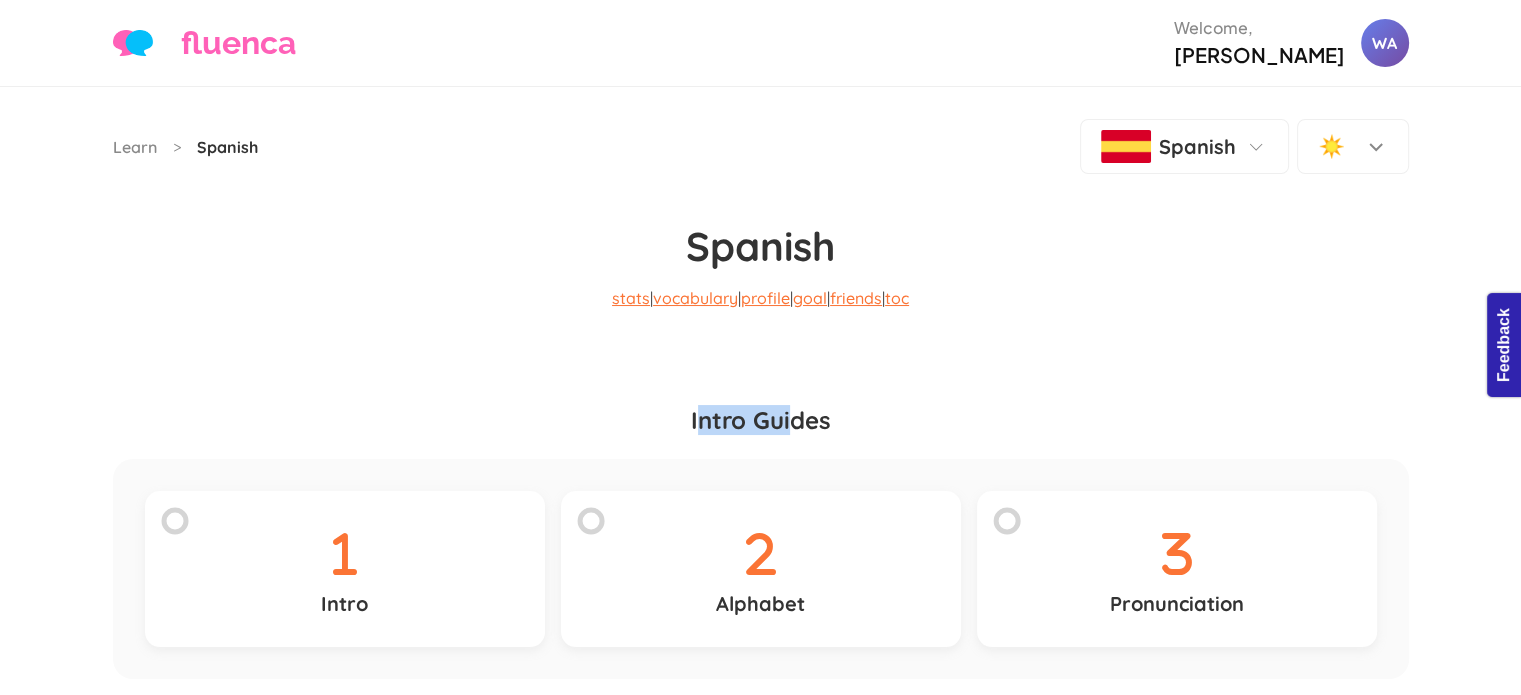 drag, startPoint x: 704, startPoint y: 390, endPoint x: 797, endPoint y: 391, distance: 93.00538 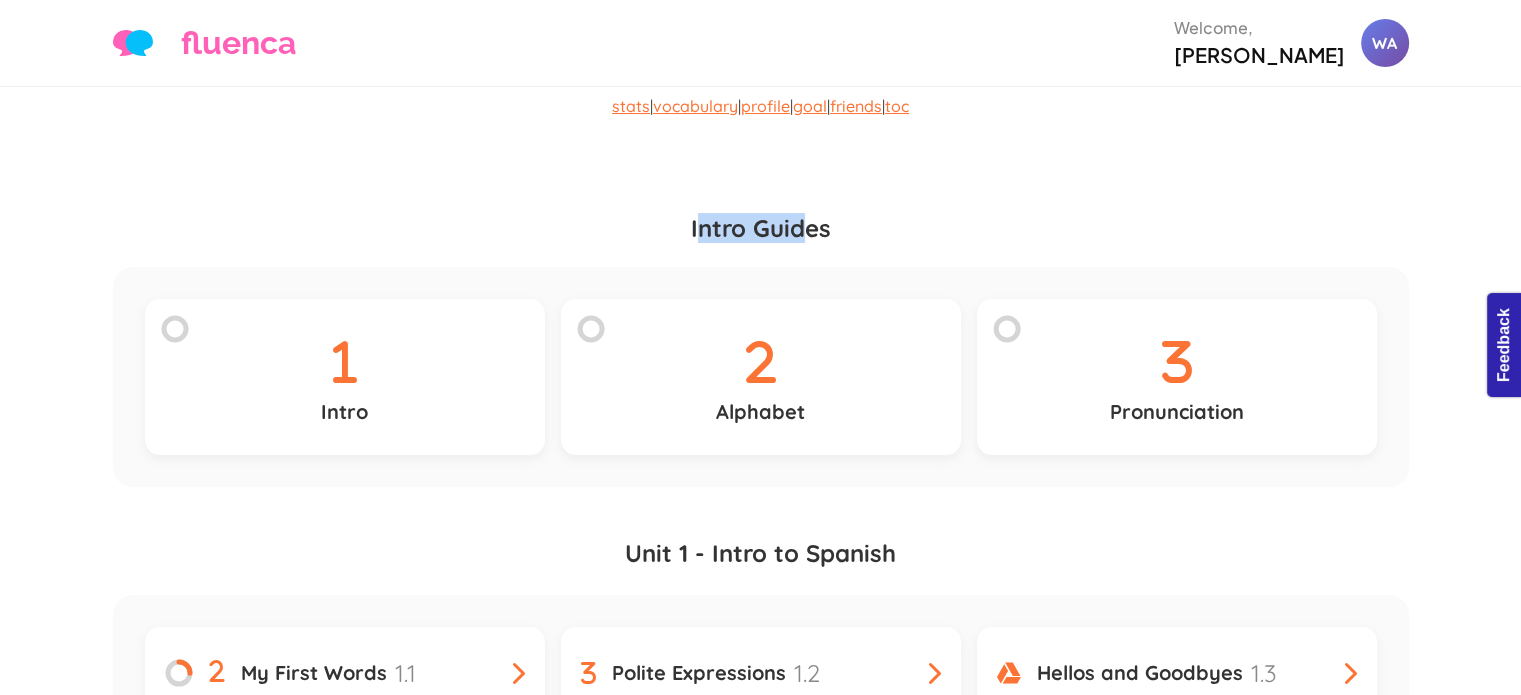 scroll, scrollTop: 196, scrollLeft: 0, axis: vertical 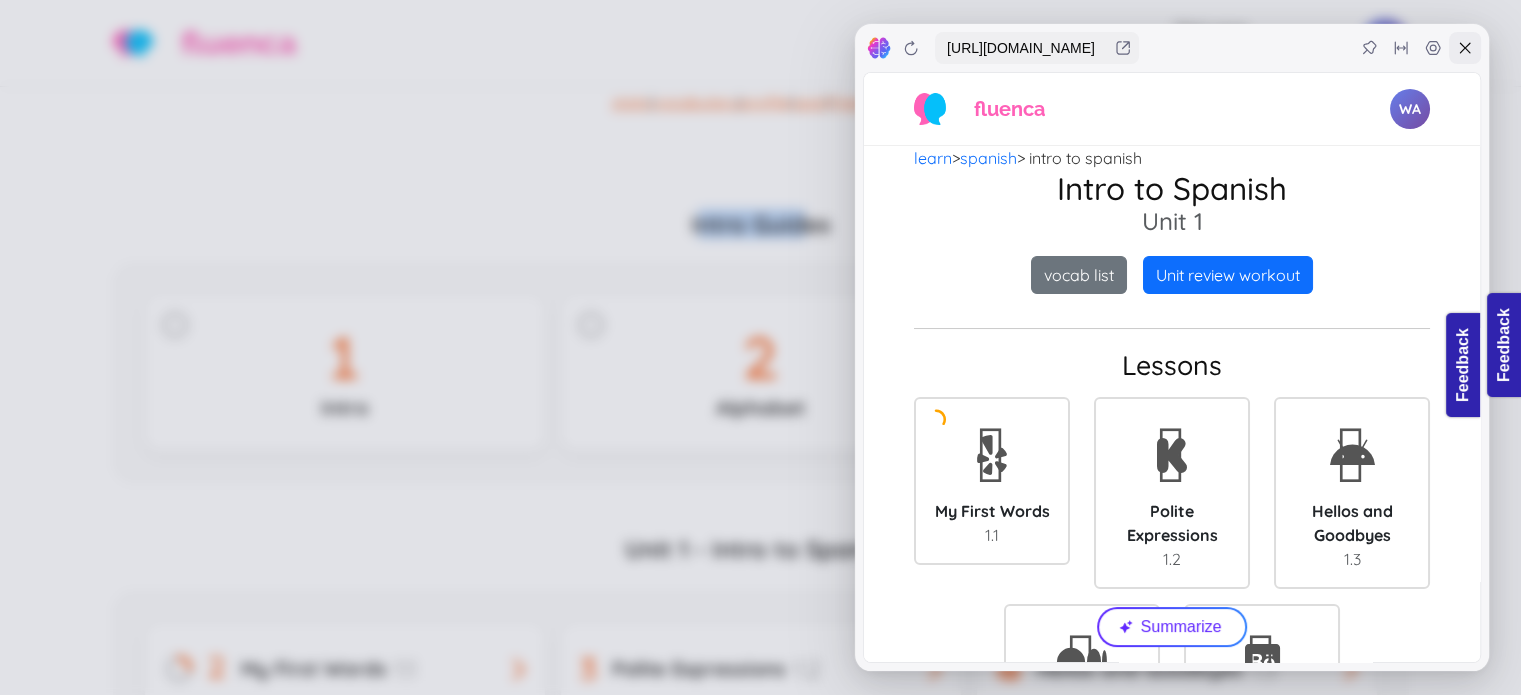 click 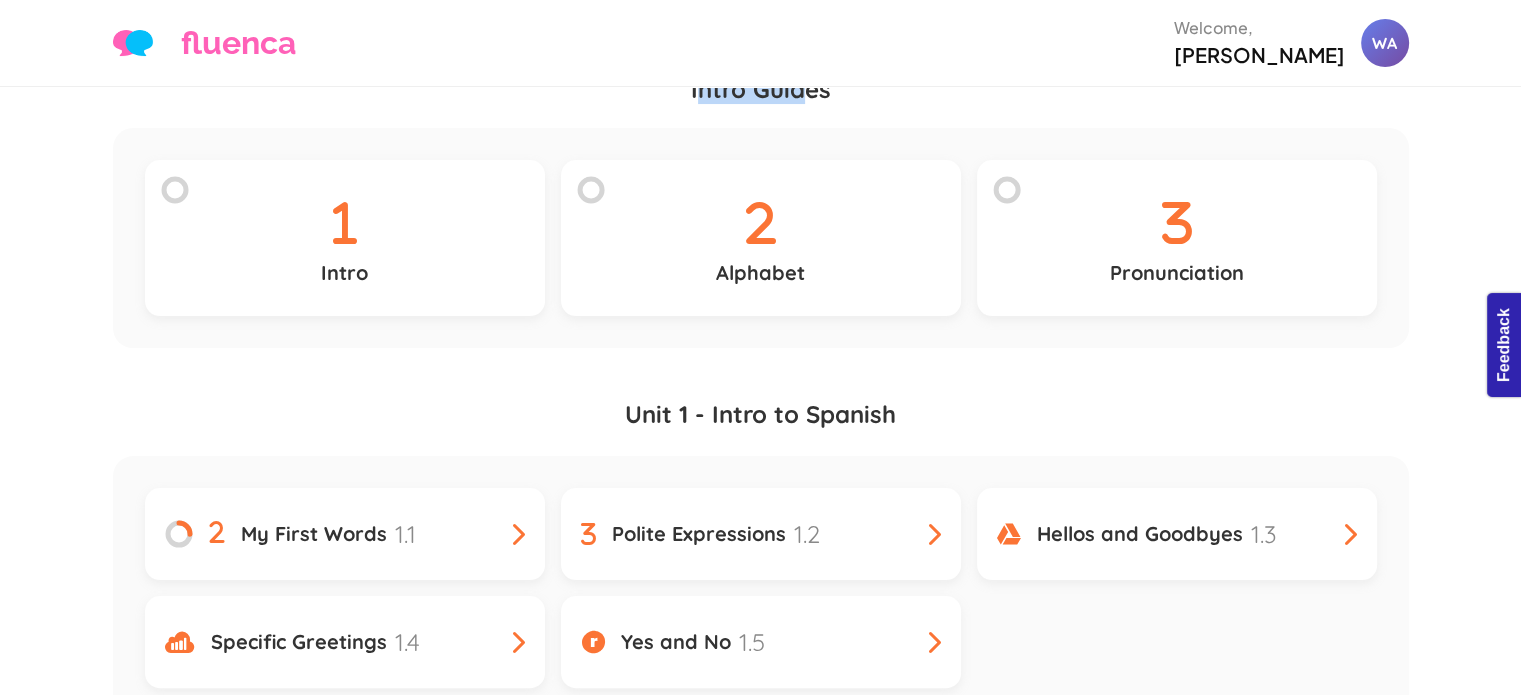 scroll, scrollTop: 332, scrollLeft: 0, axis: vertical 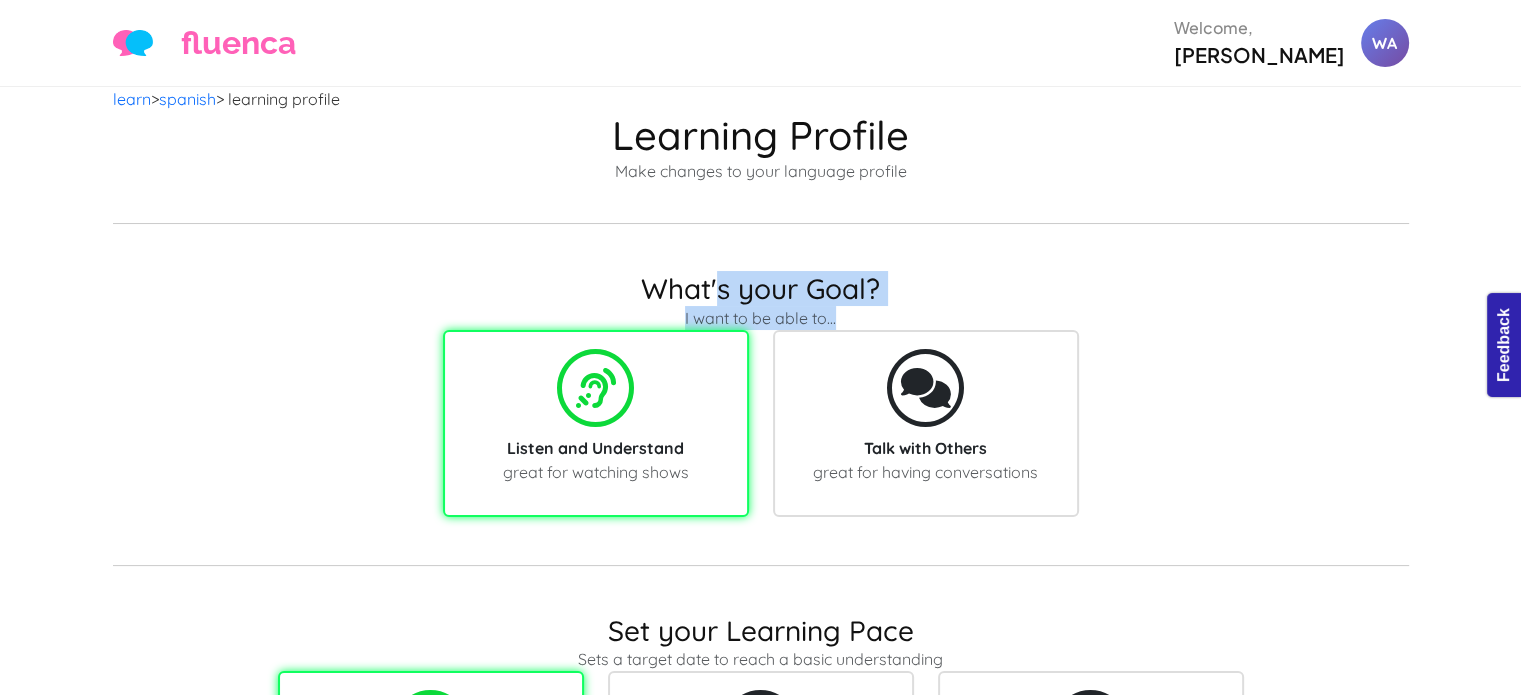 drag, startPoint x: 716, startPoint y: 267, endPoint x: 865, endPoint y: 287, distance: 150.33629 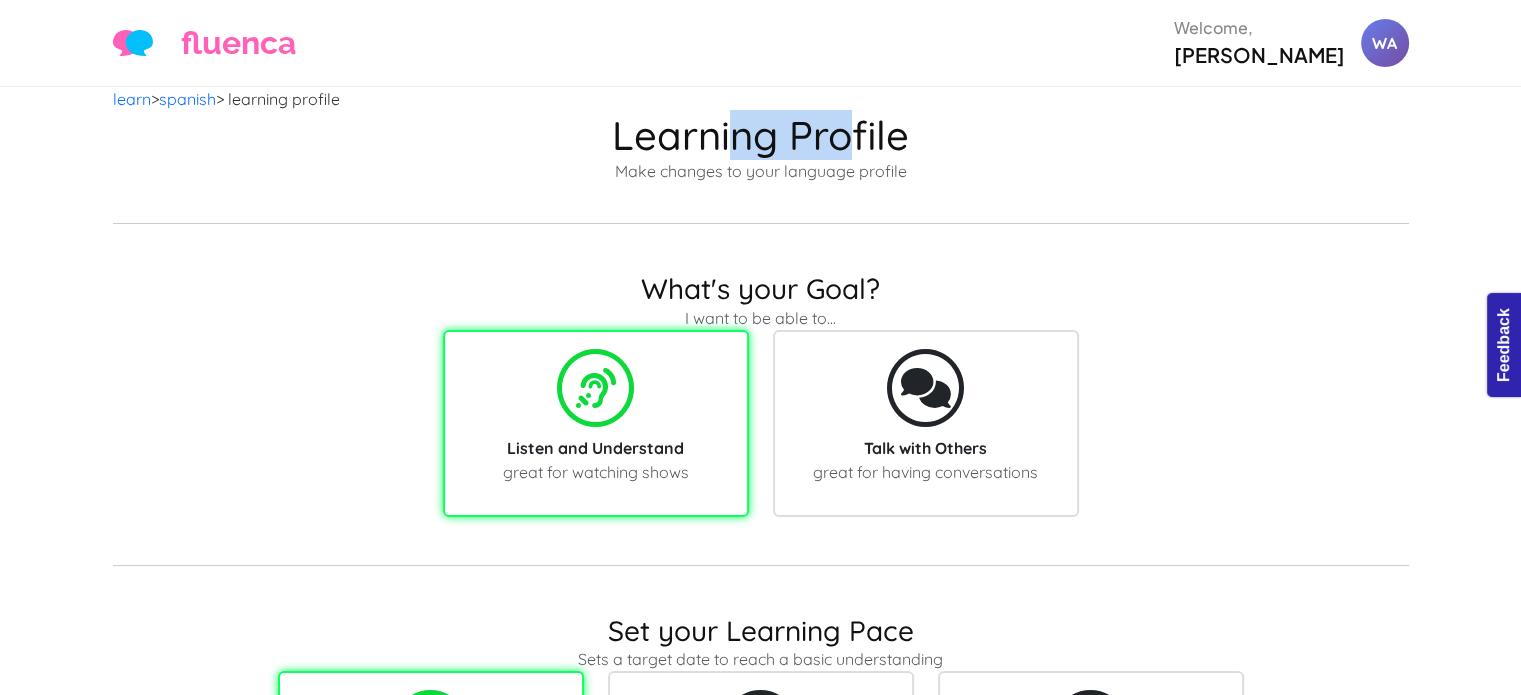 drag, startPoint x: 814, startPoint y: 119, endPoint x: 715, endPoint y: 130, distance: 99.60924 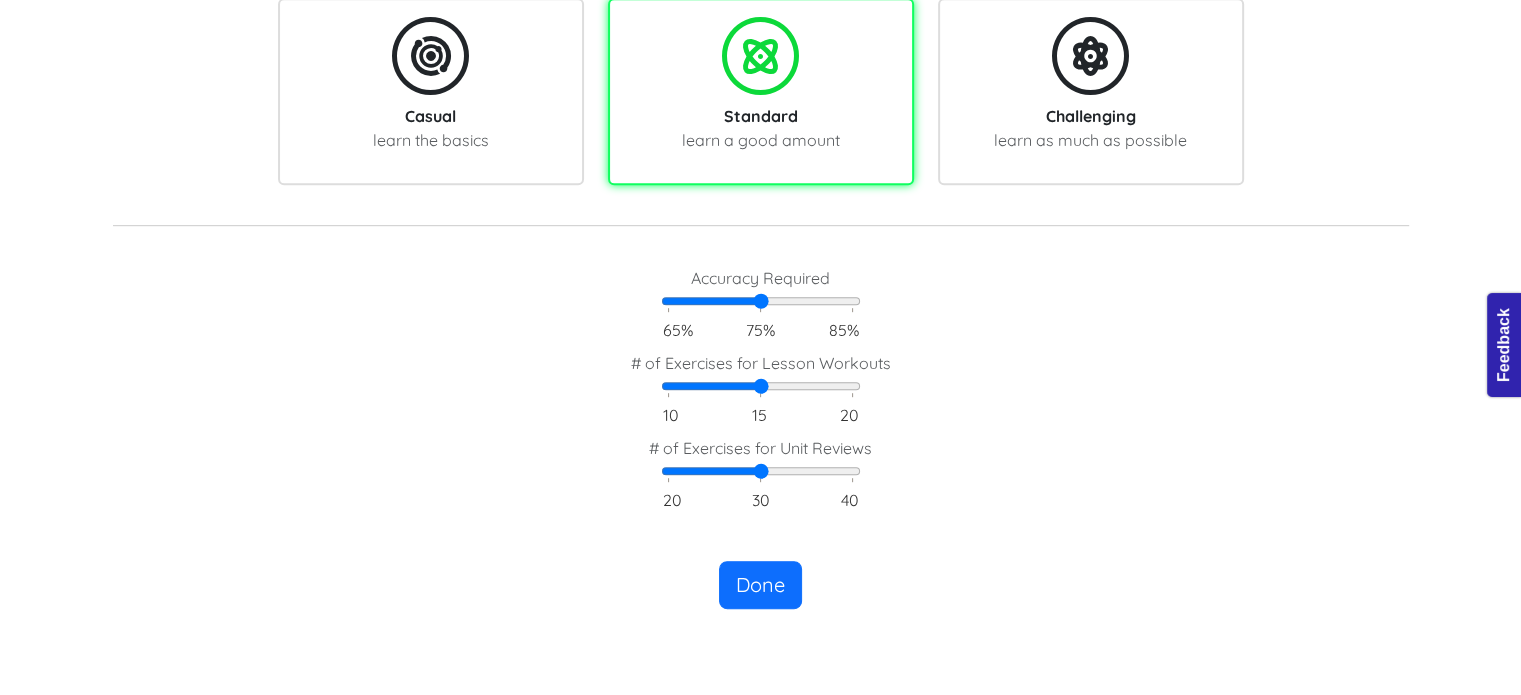 scroll, scrollTop: 1046, scrollLeft: 0, axis: vertical 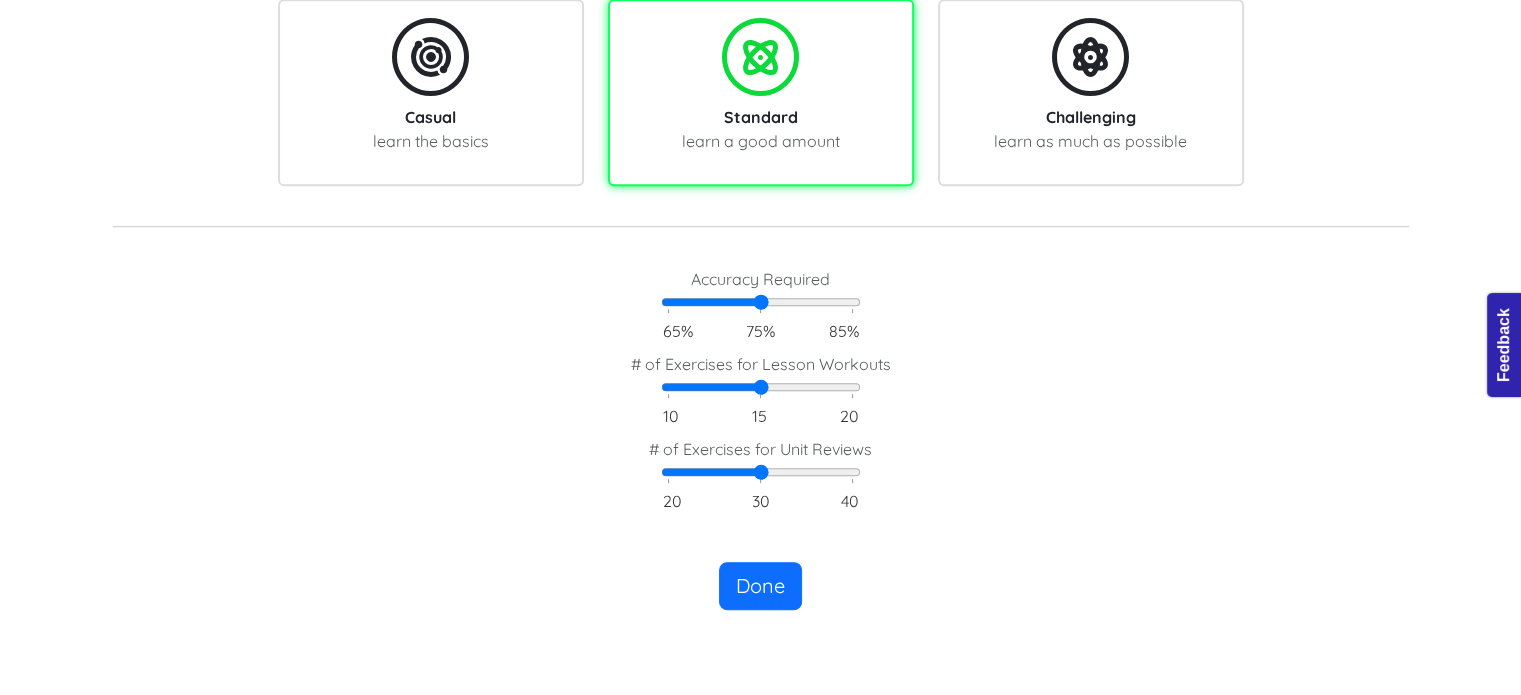 drag, startPoint x: 660, startPoint y: 215, endPoint x: 878, endPoint y: 211, distance: 218.0367 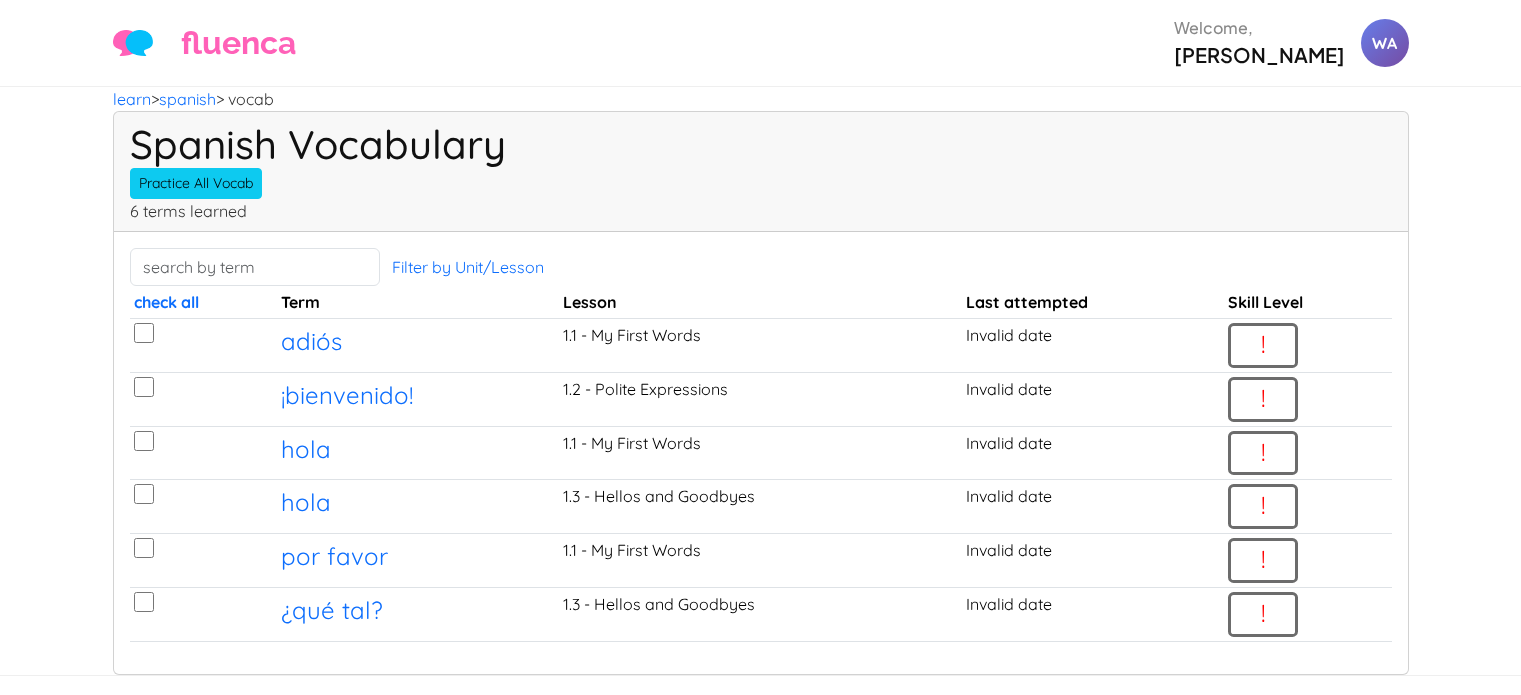 scroll, scrollTop: 0, scrollLeft: 0, axis: both 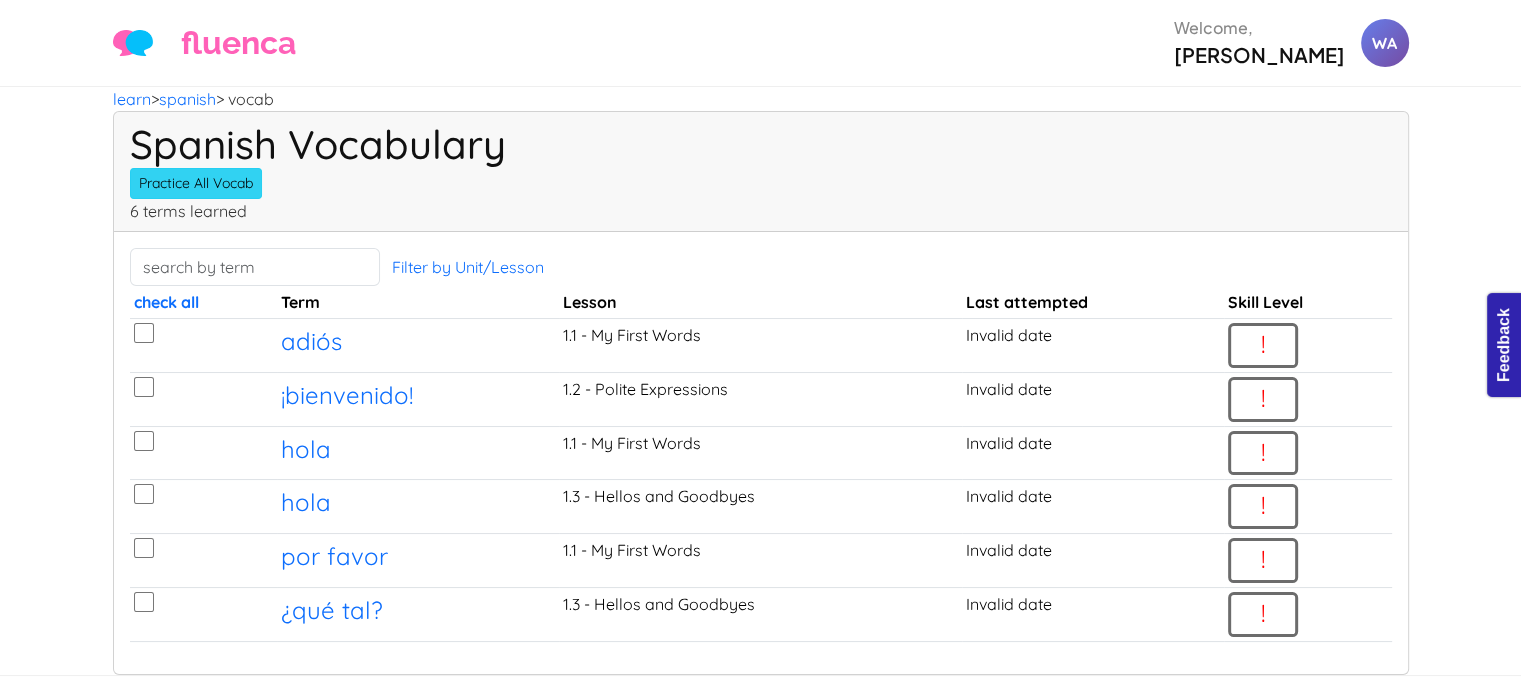 click on "Practice All Vocab" at bounding box center [196, 183] 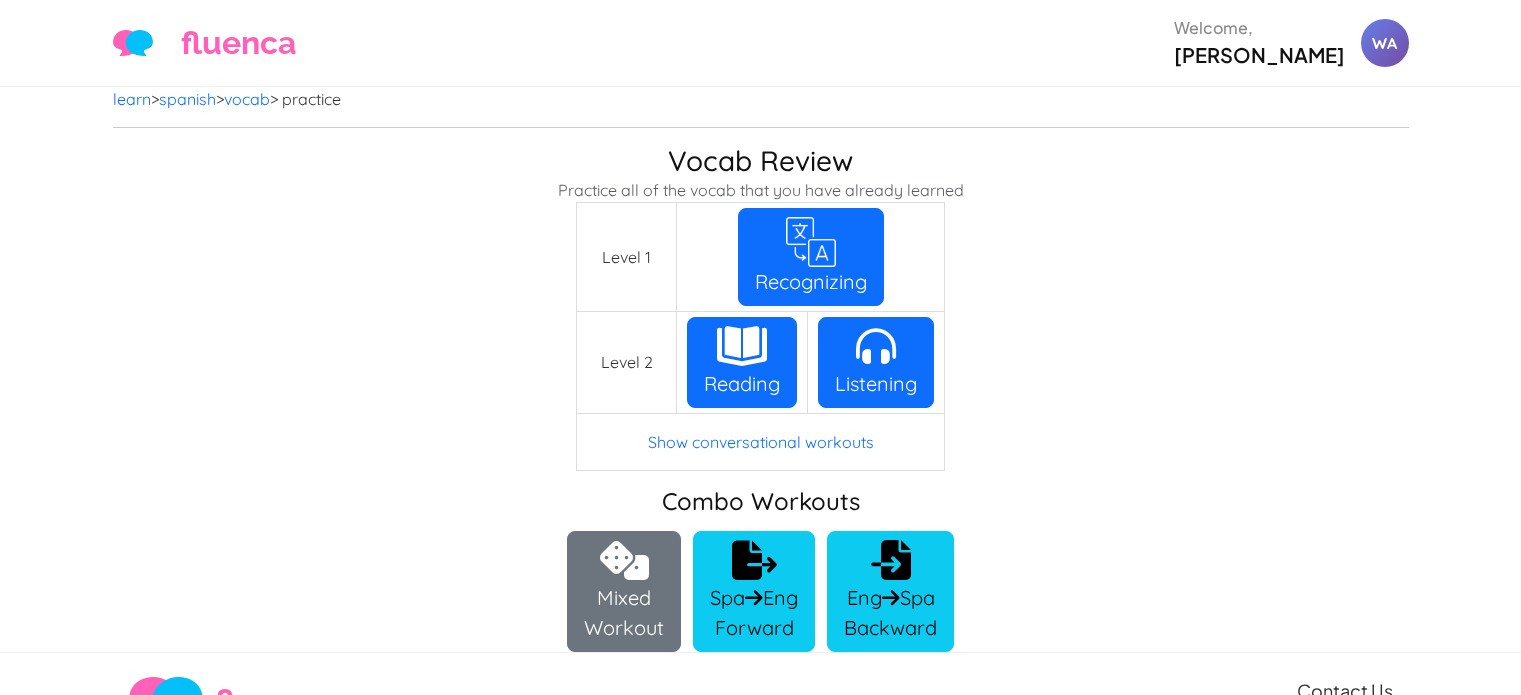scroll, scrollTop: 0, scrollLeft: 0, axis: both 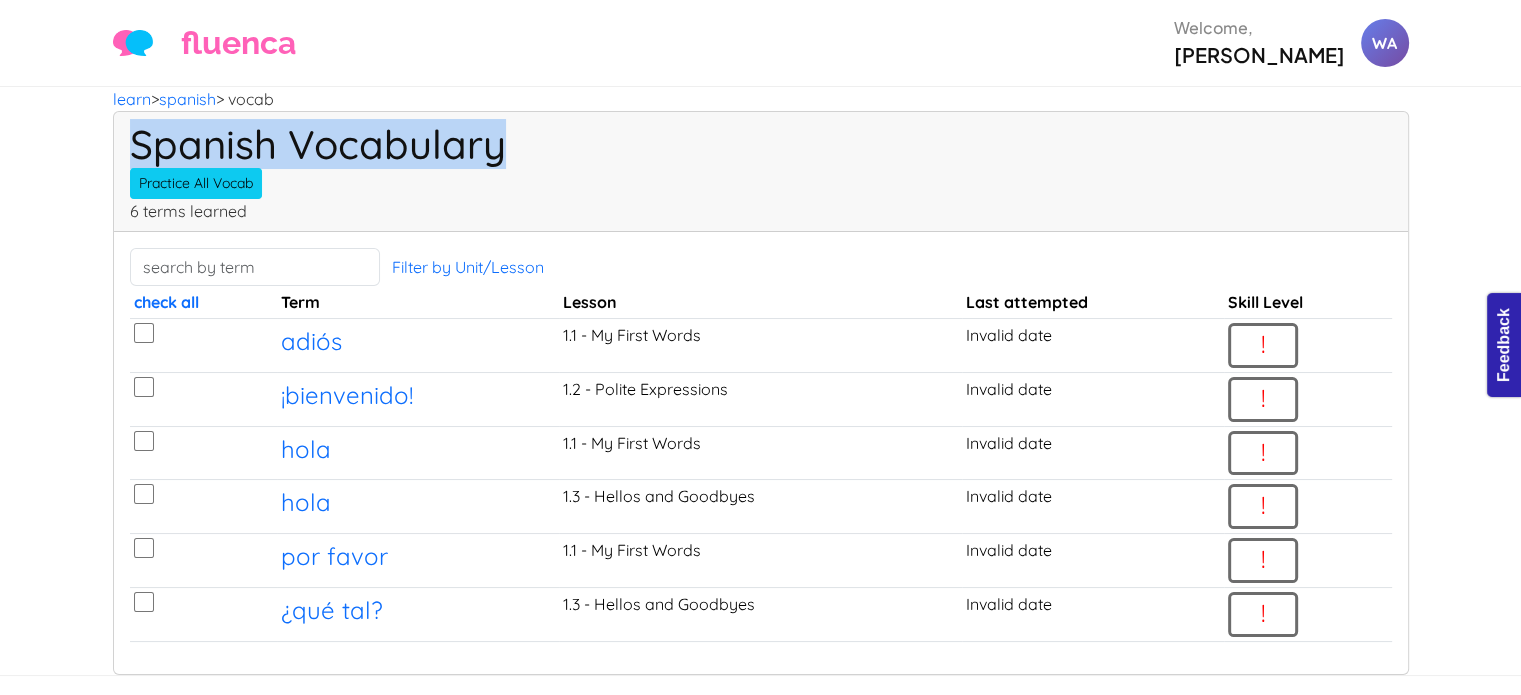 drag, startPoint x: 131, startPoint y: 126, endPoint x: 472, endPoint y: 151, distance: 341.9152 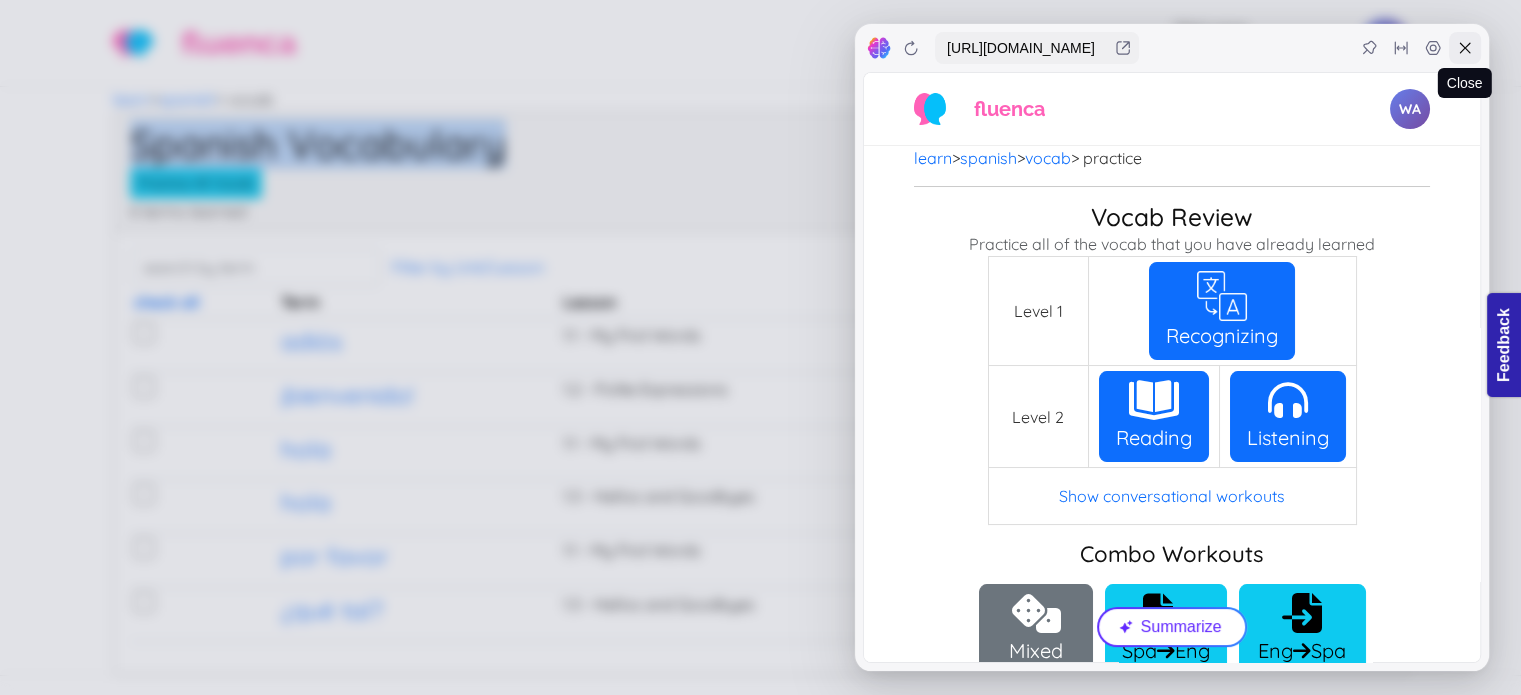 scroll, scrollTop: 0, scrollLeft: 0, axis: both 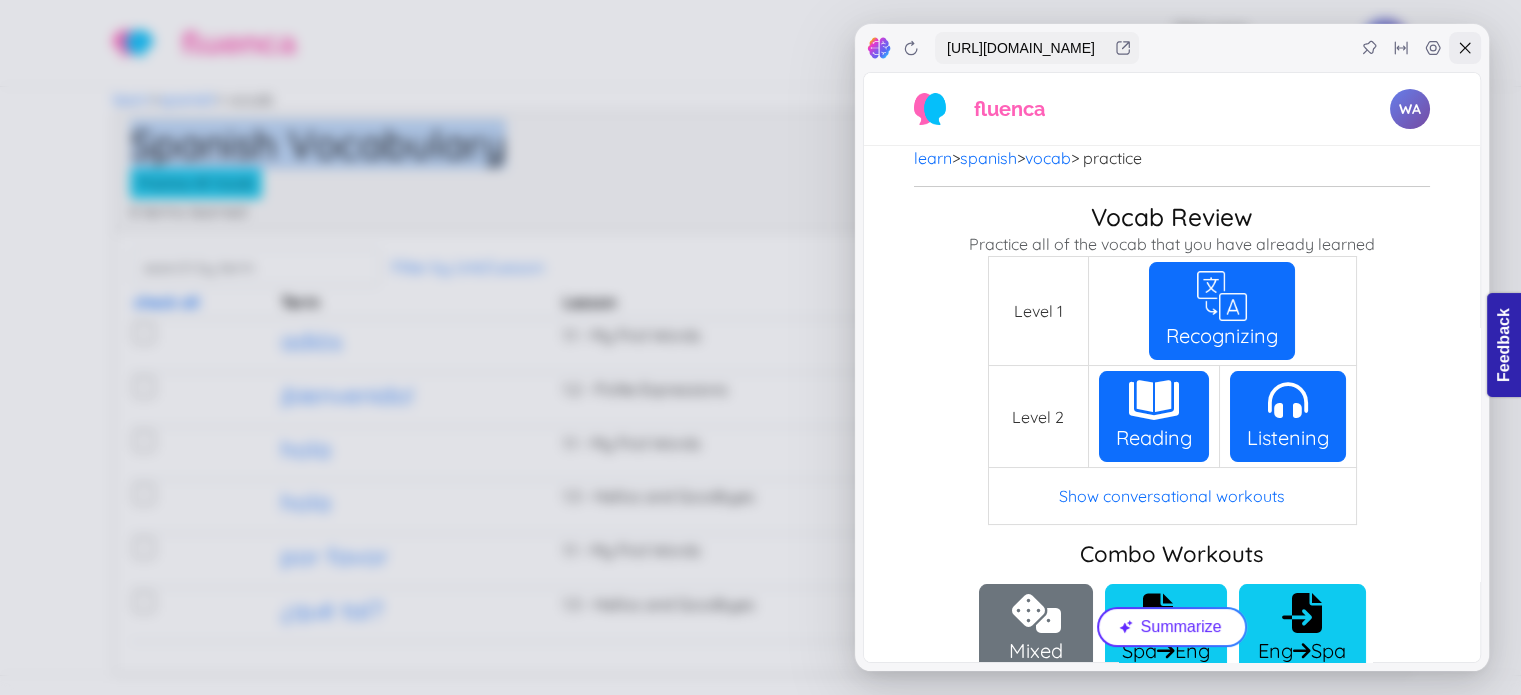 click 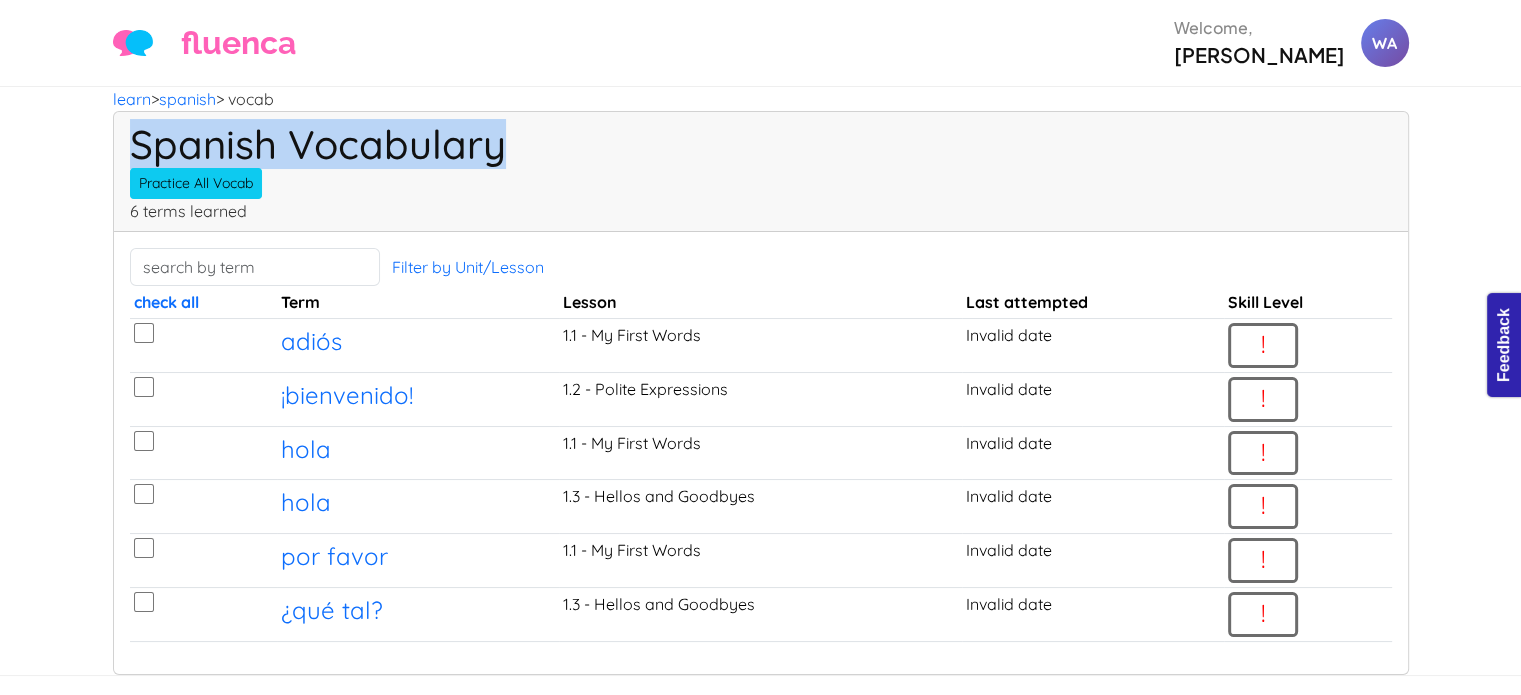 click on "Spanish Vocabulary" at bounding box center (761, 144) 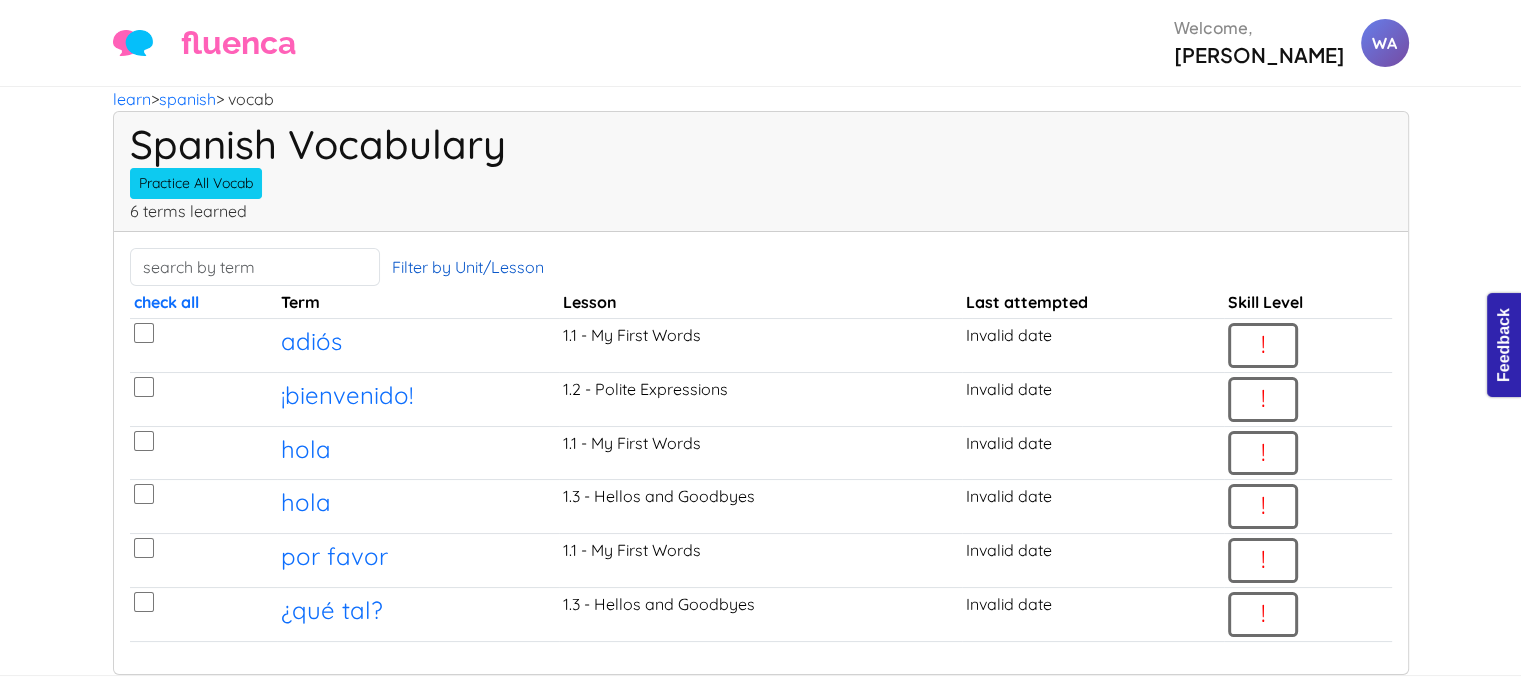 click on "Filter by Unit/Lesson" at bounding box center [468, 267] 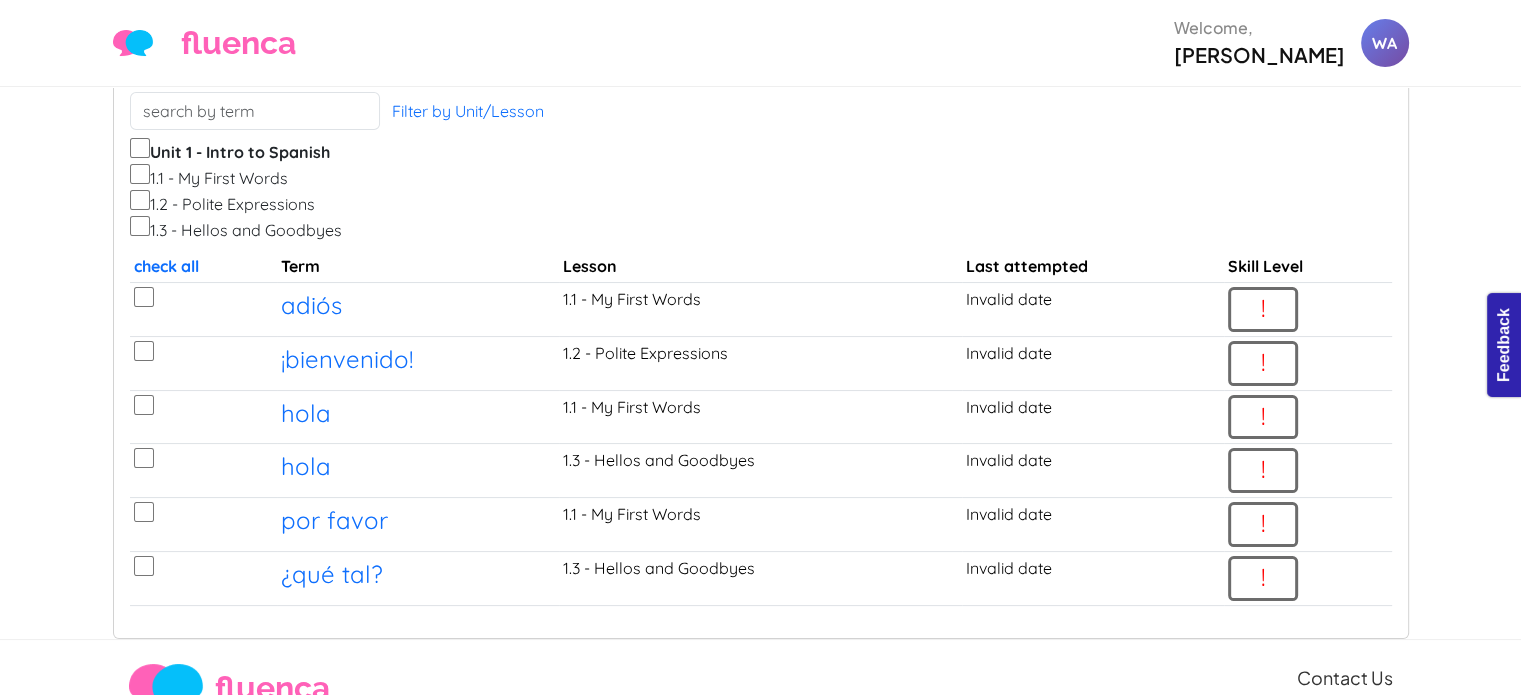 scroll, scrollTop: 0, scrollLeft: 0, axis: both 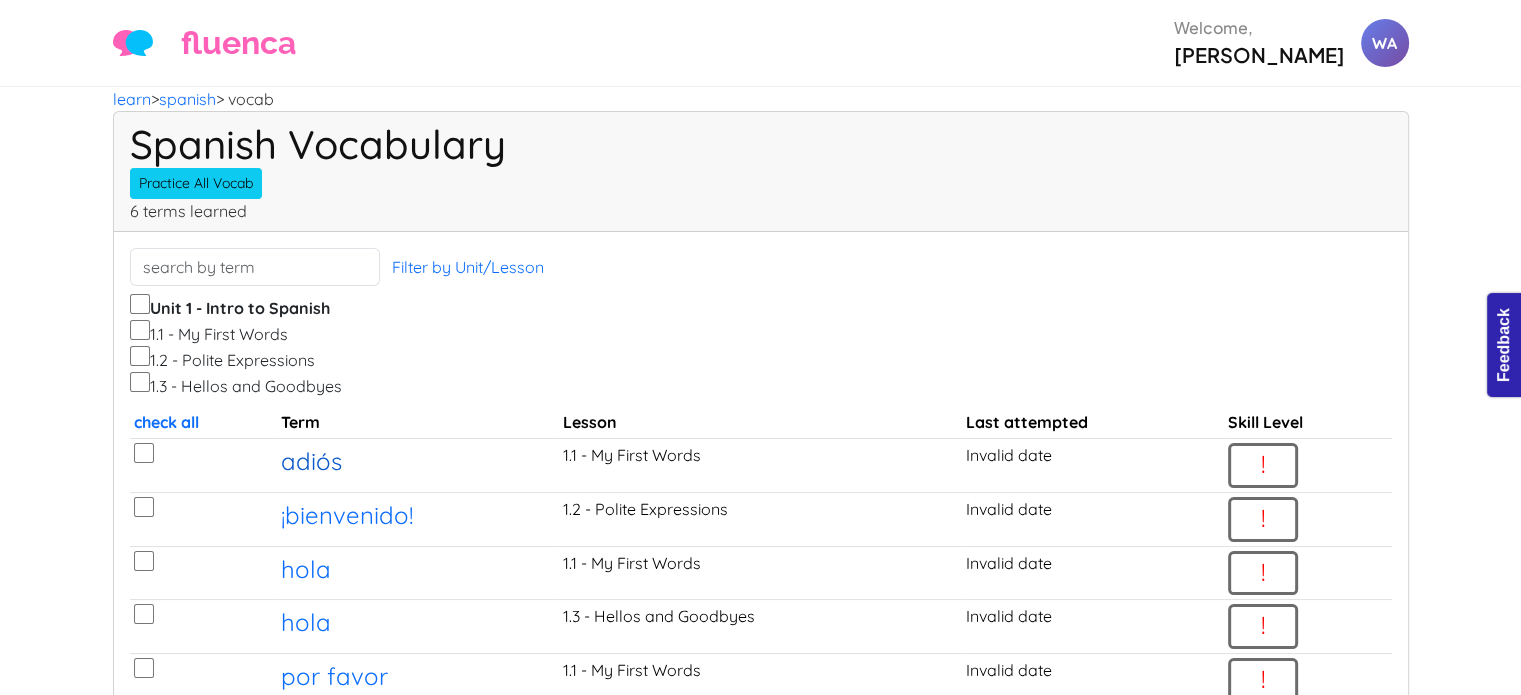 click on "adiós" at bounding box center [311, 461] 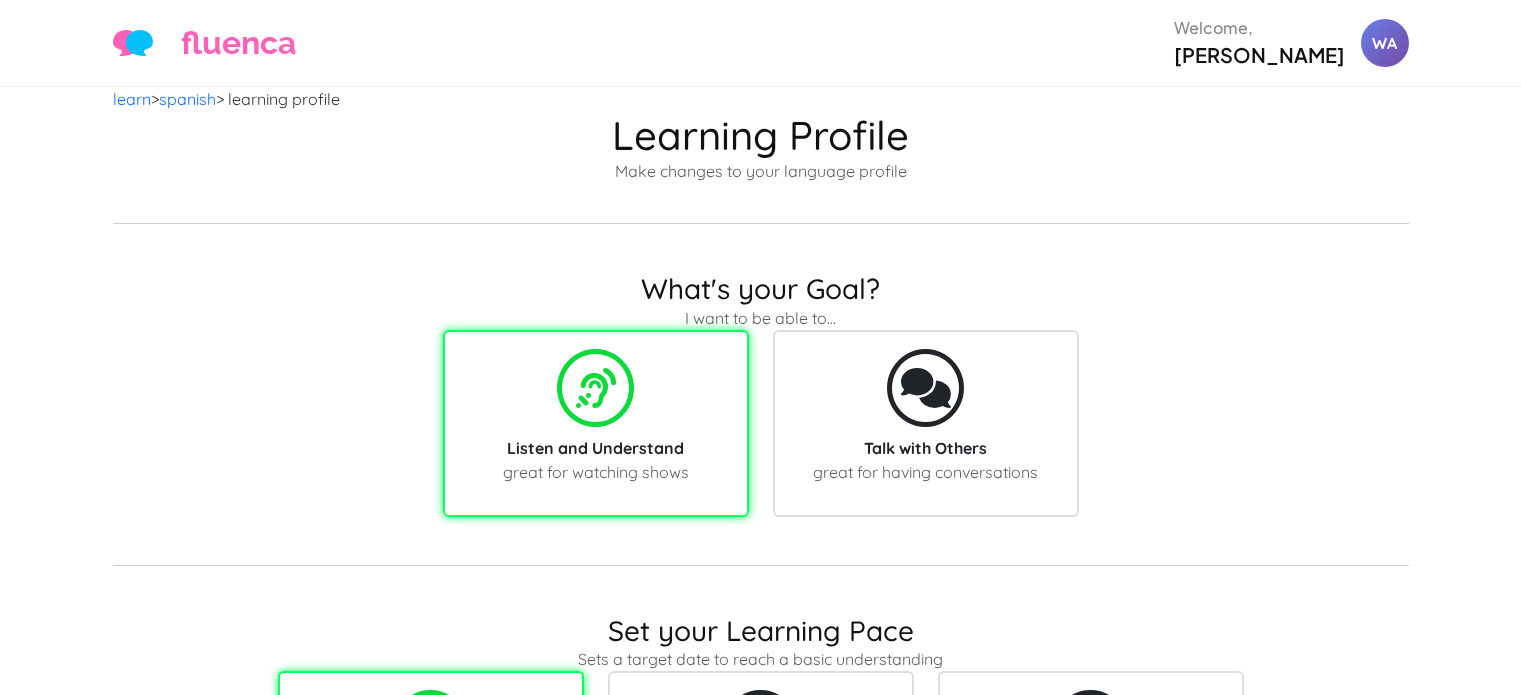 scroll, scrollTop: 1046, scrollLeft: 0, axis: vertical 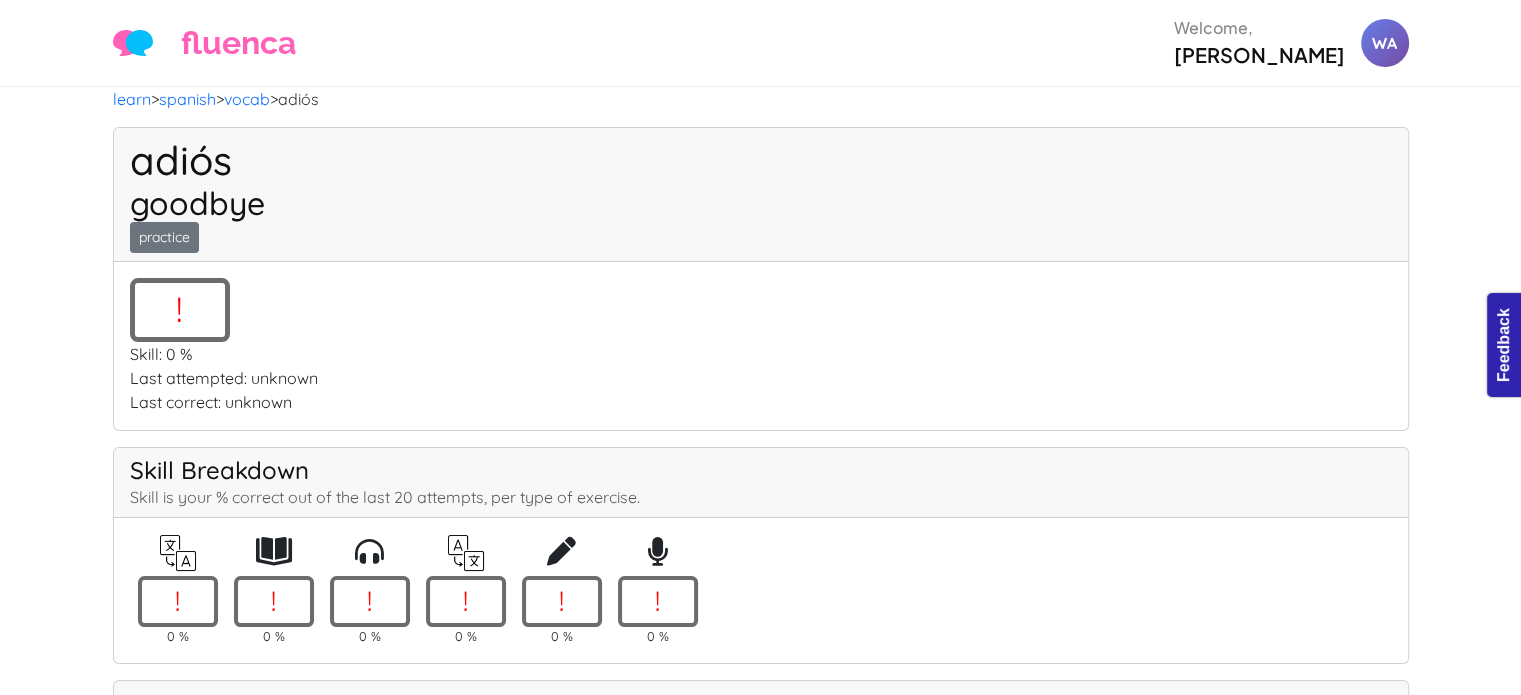 click on "!" at bounding box center [178, 601] 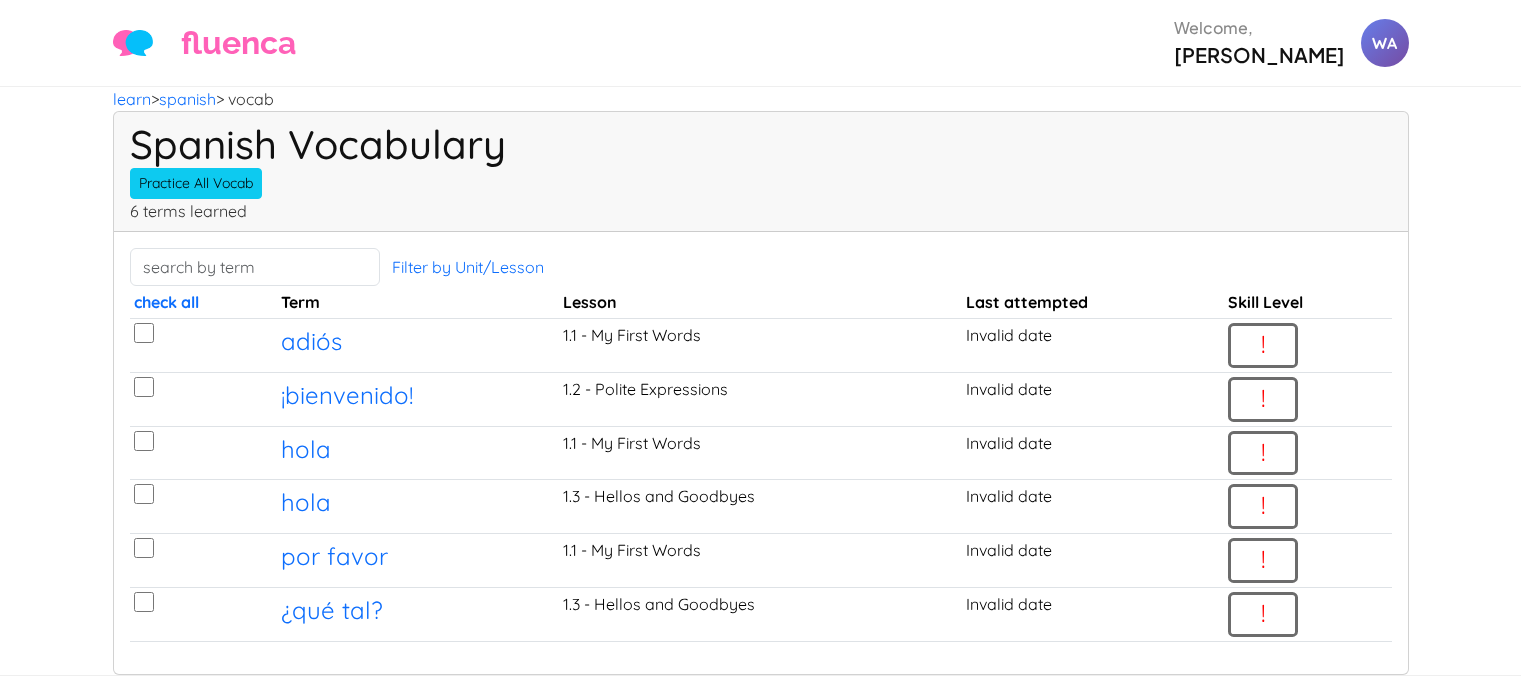scroll, scrollTop: 0, scrollLeft: 0, axis: both 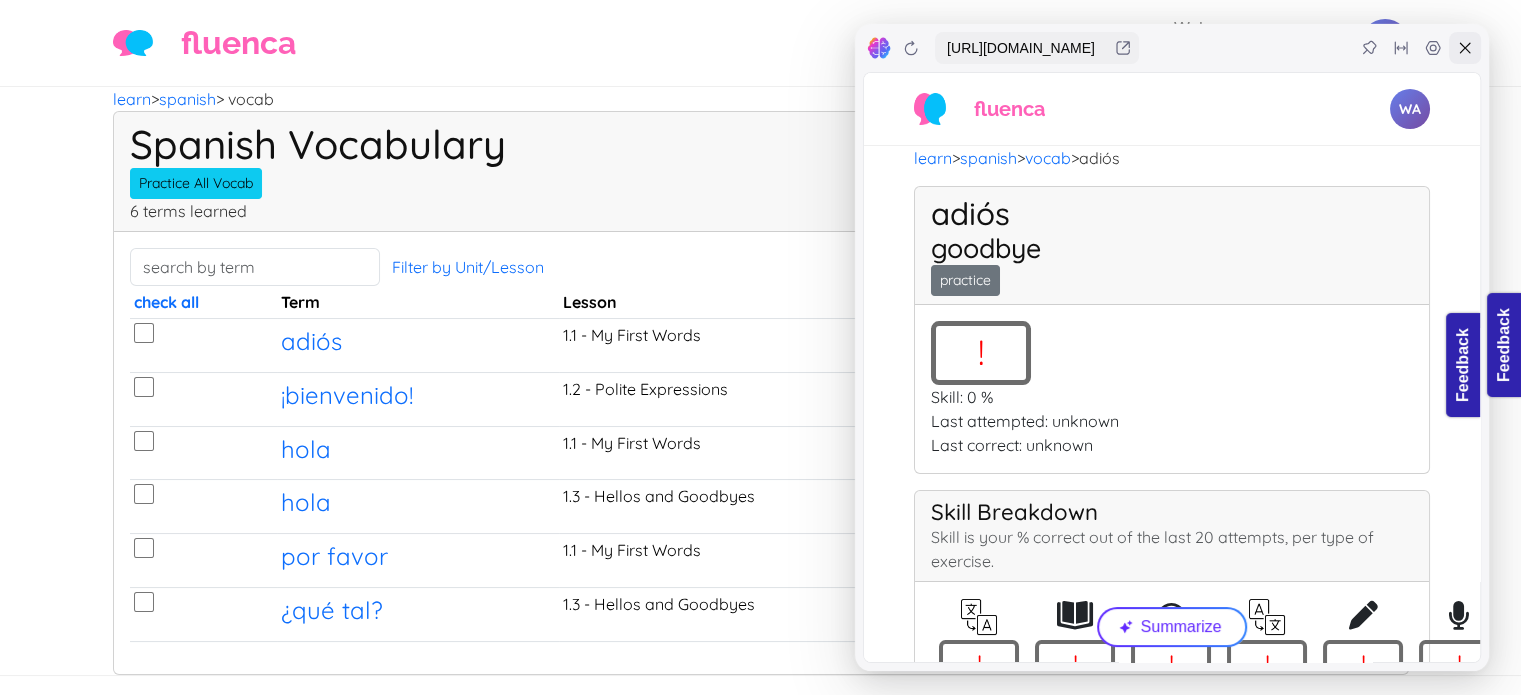 click at bounding box center (1465, 48) 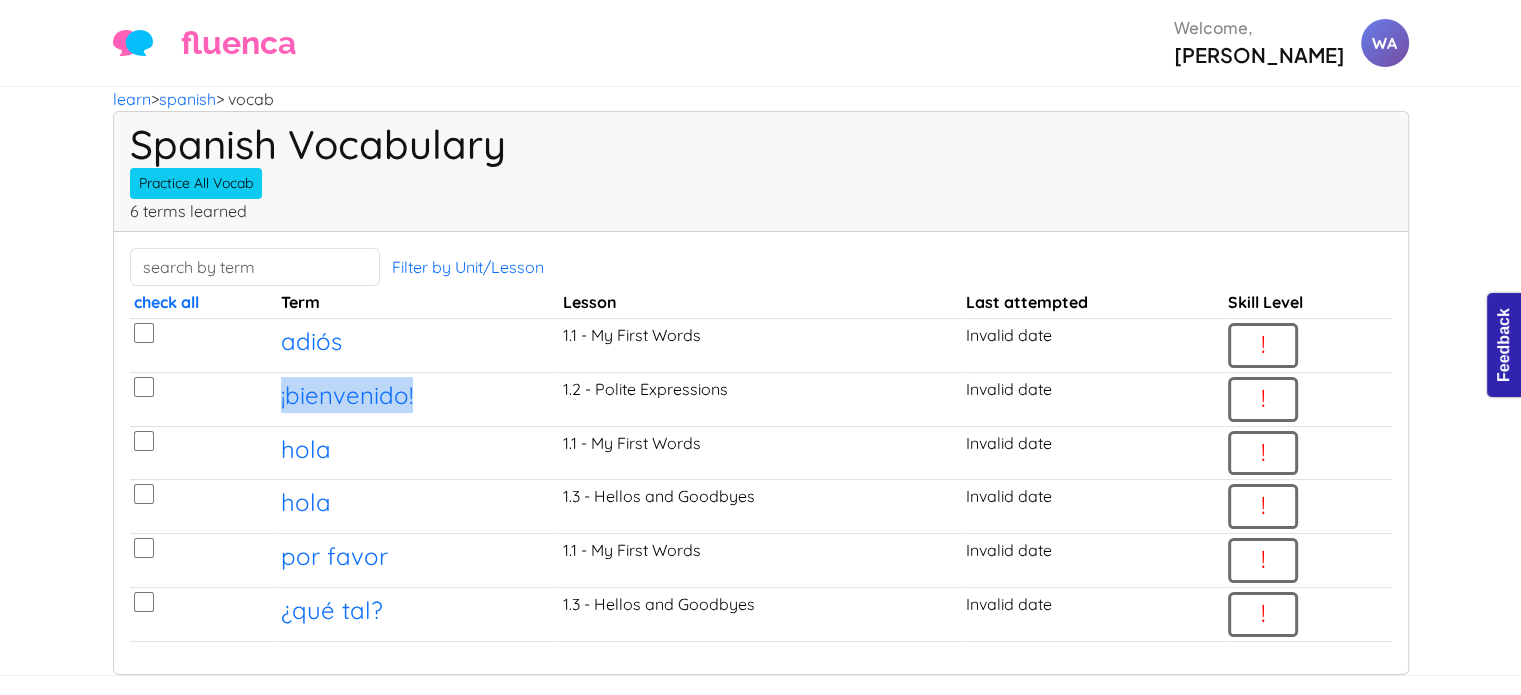 drag, startPoint x: 416, startPoint y: 357, endPoint x: 258, endPoint y: 372, distance: 158.71043 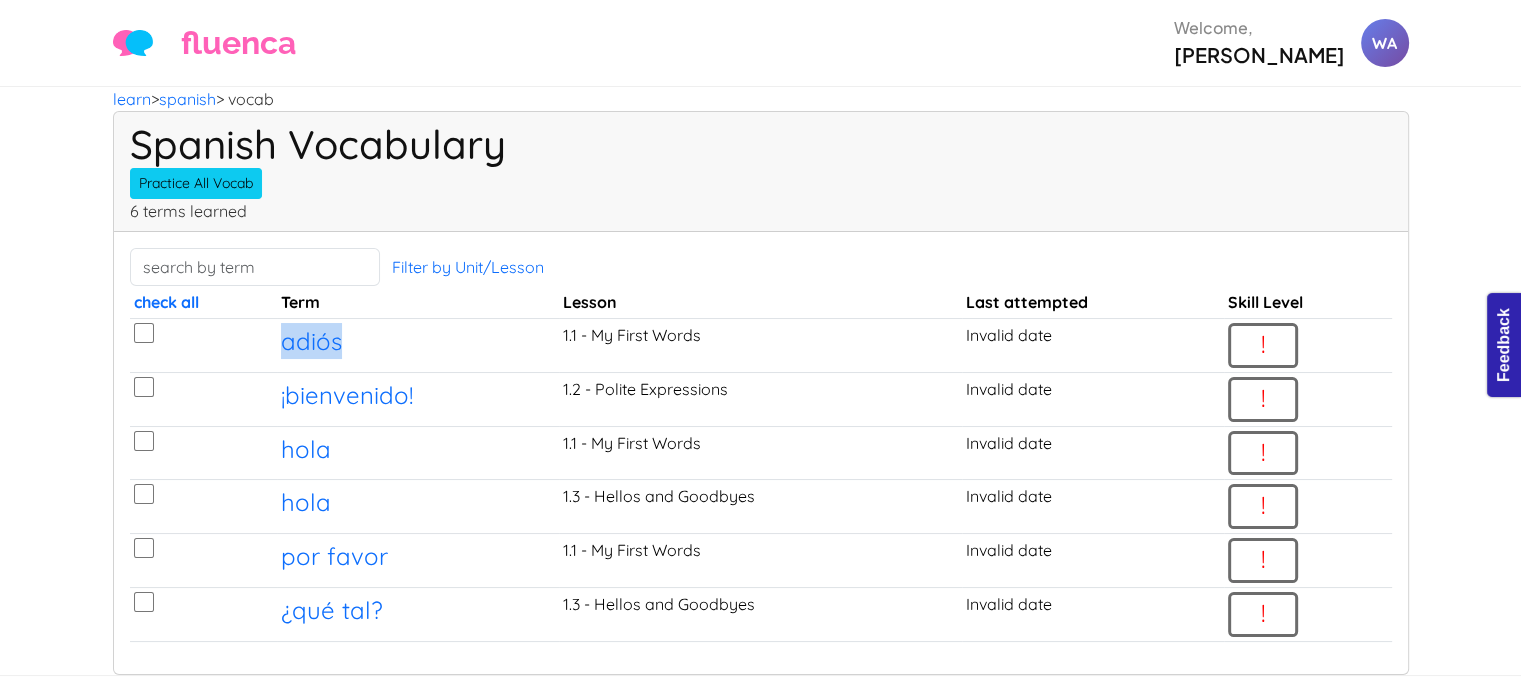 drag, startPoint x: 373, startPoint y: 299, endPoint x: 275, endPoint y: 299, distance: 98 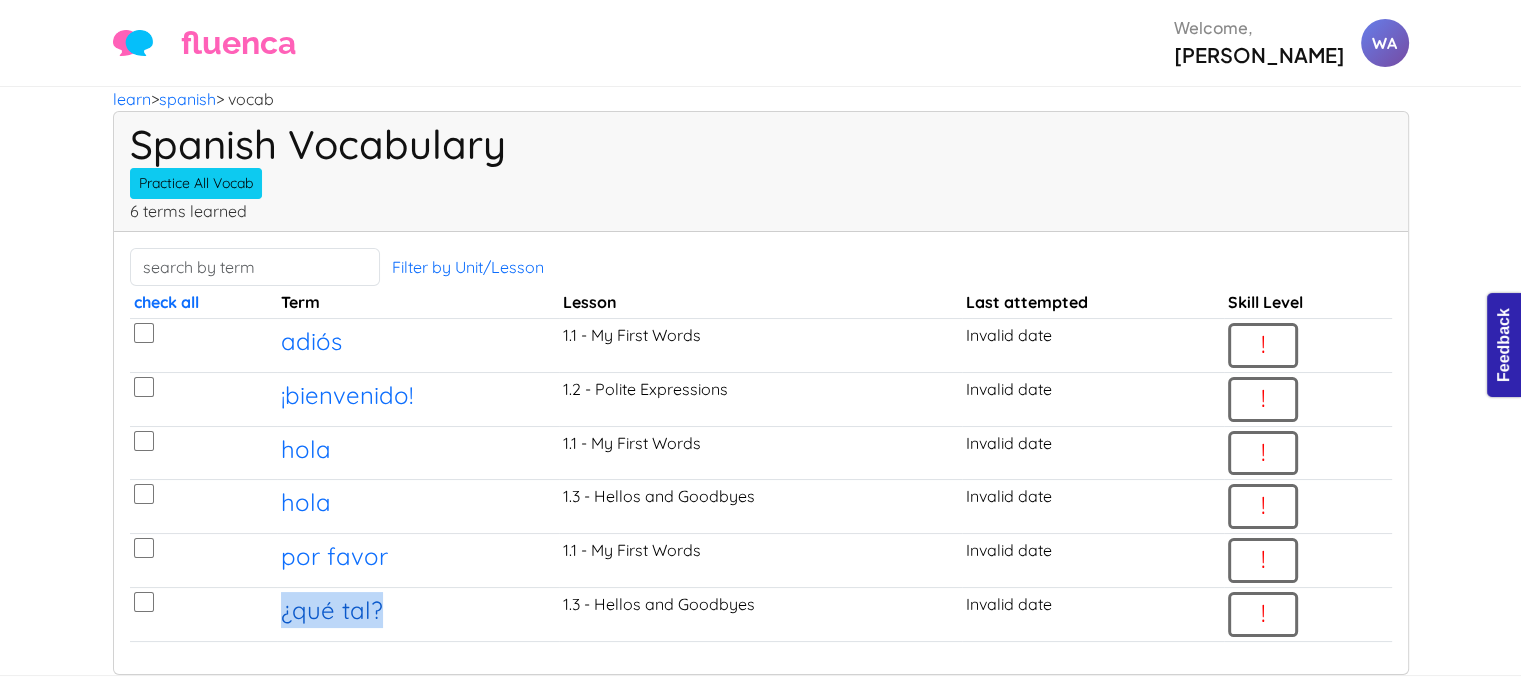 drag, startPoint x: 389, startPoint y: 539, endPoint x: 282, endPoint y: 540, distance: 107.00467 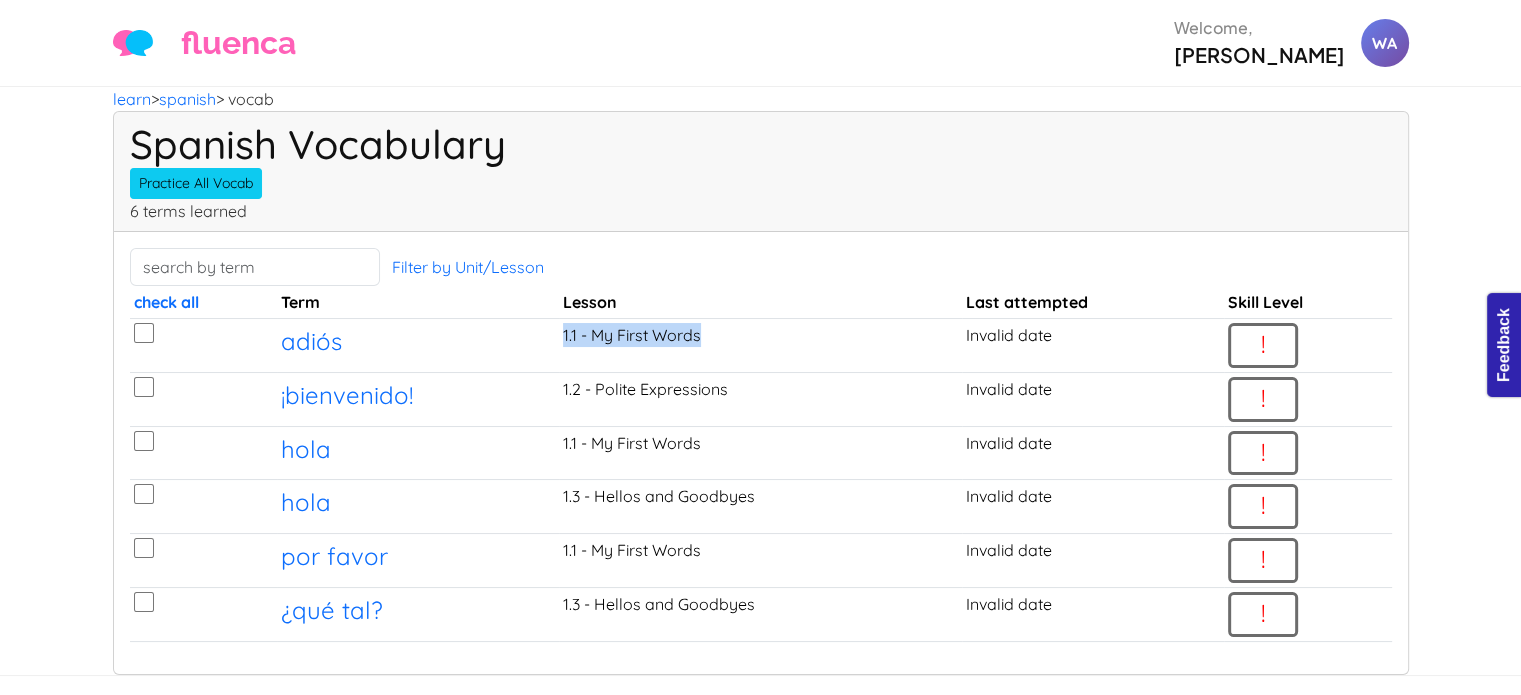 drag, startPoint x: 558, startPoint y: 295, endPoint x: 704, endPoint y: 296, distance: 146.00342 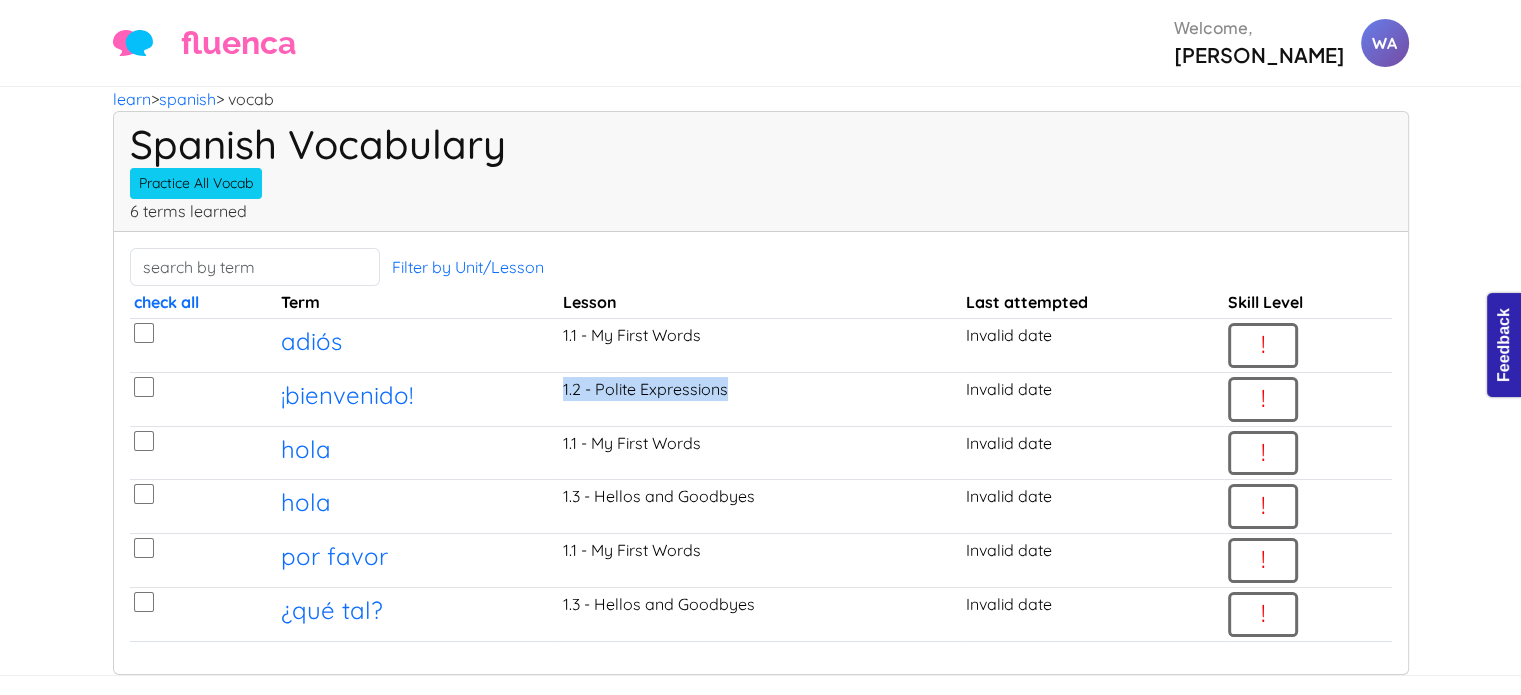 drag, startPoint x: 727, startPoint y: 355, endPoint x: 513, endPoint y: 367, distance: 214.33618 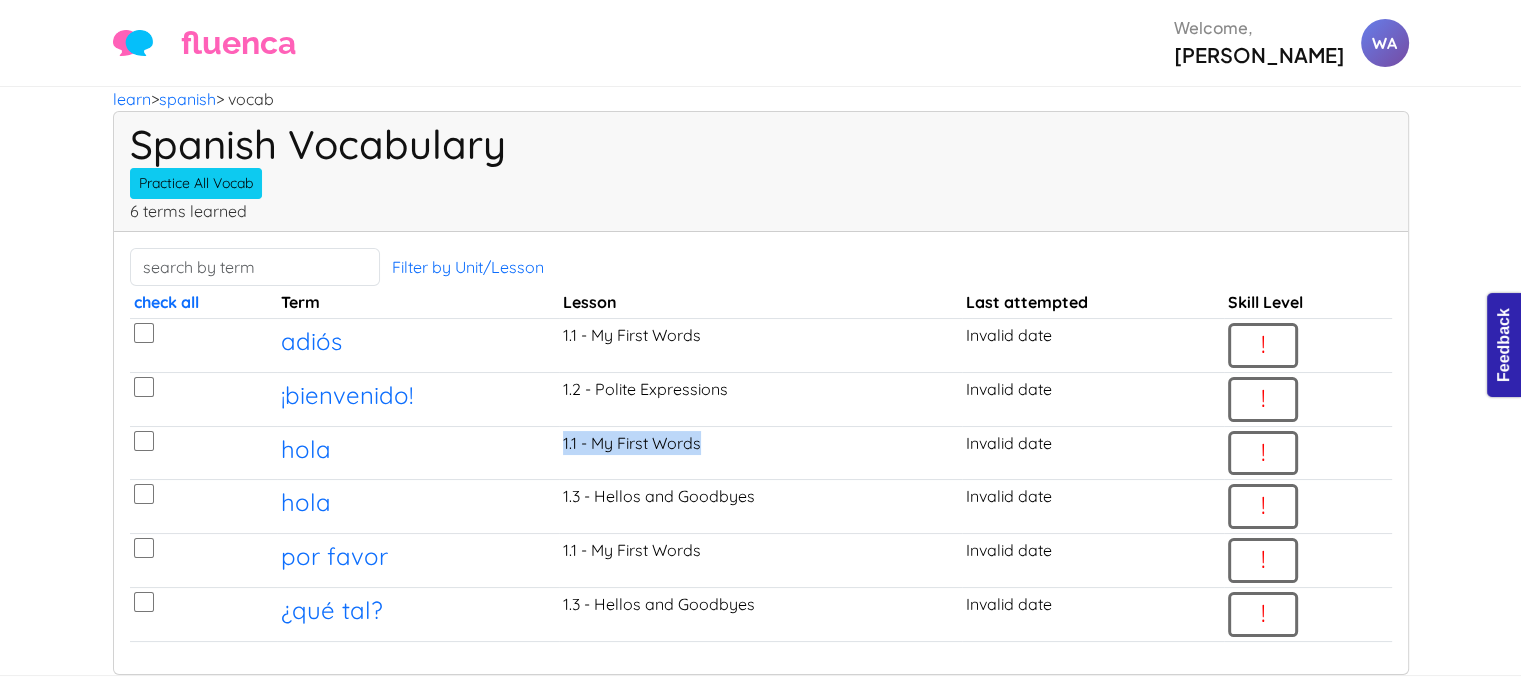drag, startPoint x: 559, startPoint y: 394, endPoint x: 743, endPoint y: 391, distance: 184.02446 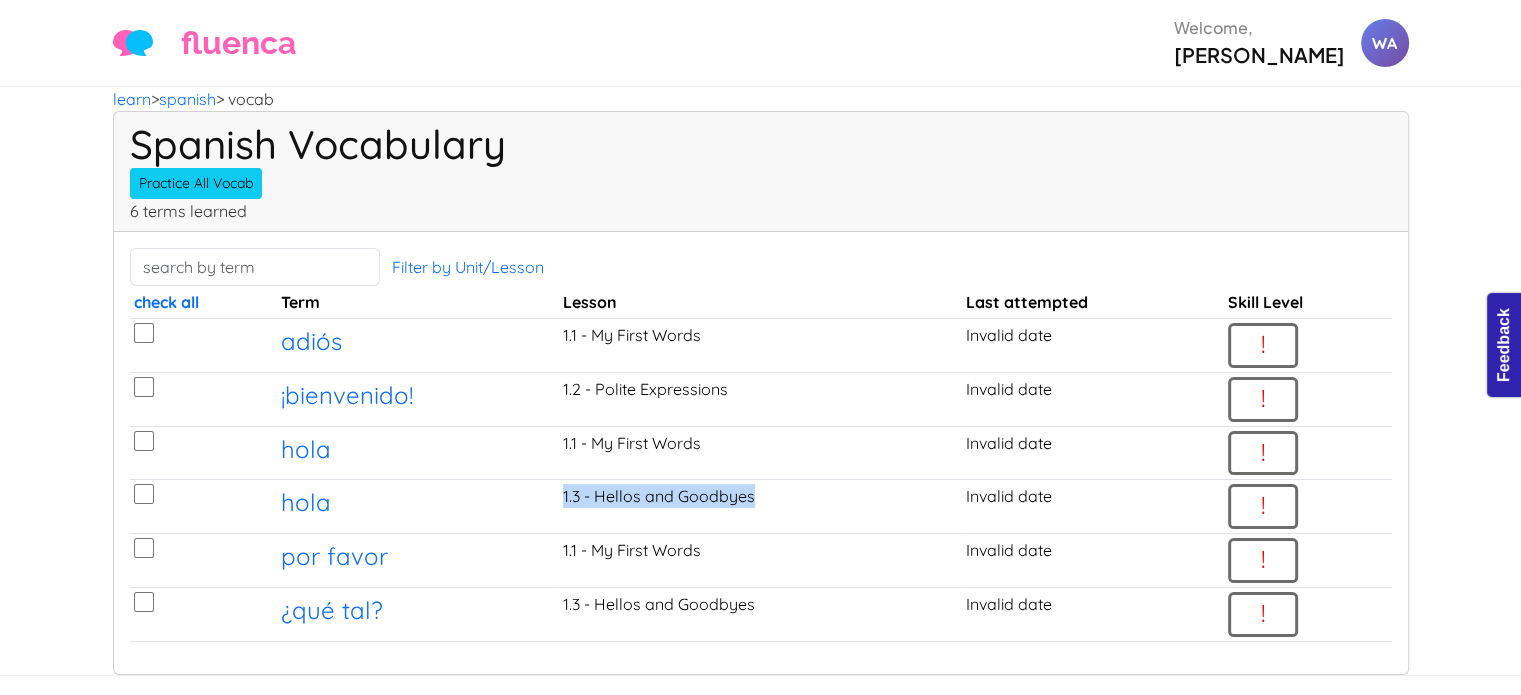 drag, startPoint x: 560, startPoint y: 441, endPoint x: 781, endPoint y: 452, distance: 221.27359 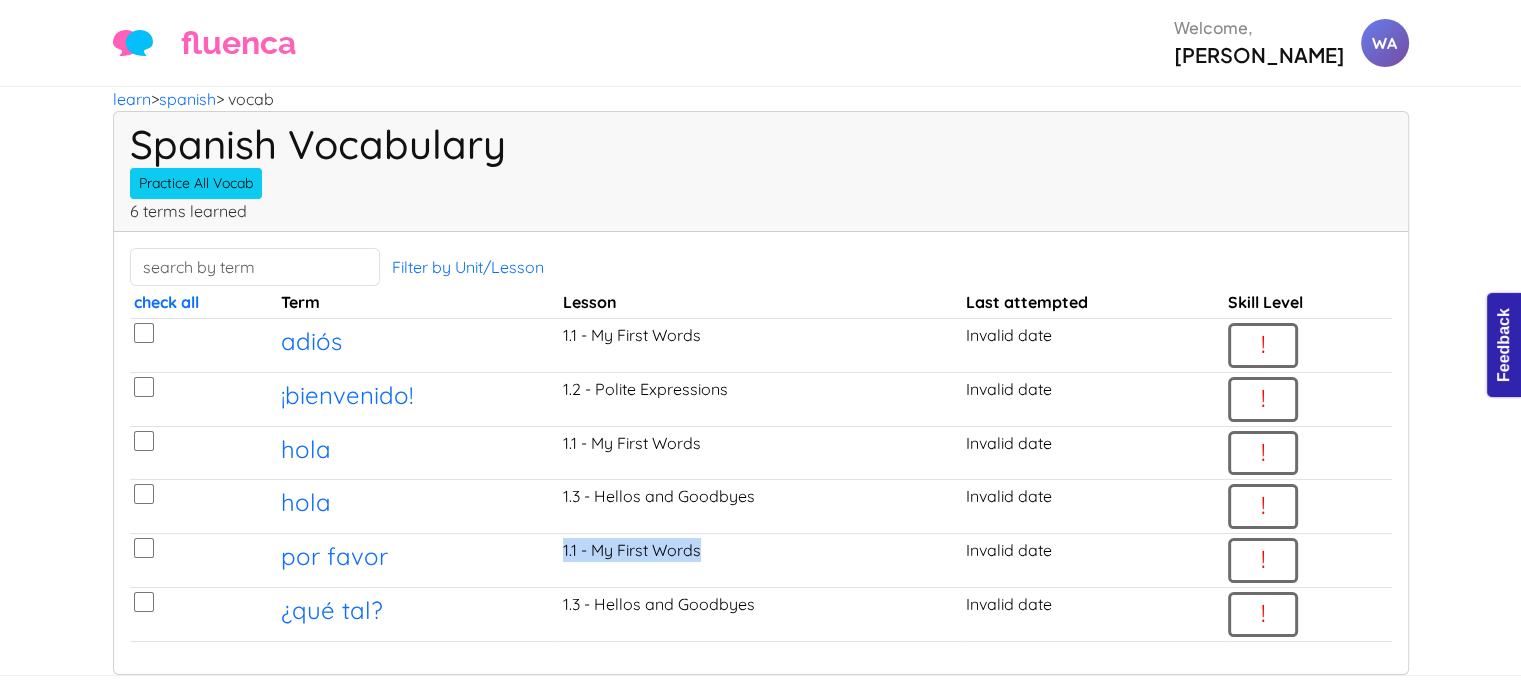 drag, startPoint x: 559, startPoint y: 487, endPoint x: 730, endPoint y: 503, distance: 171.7469 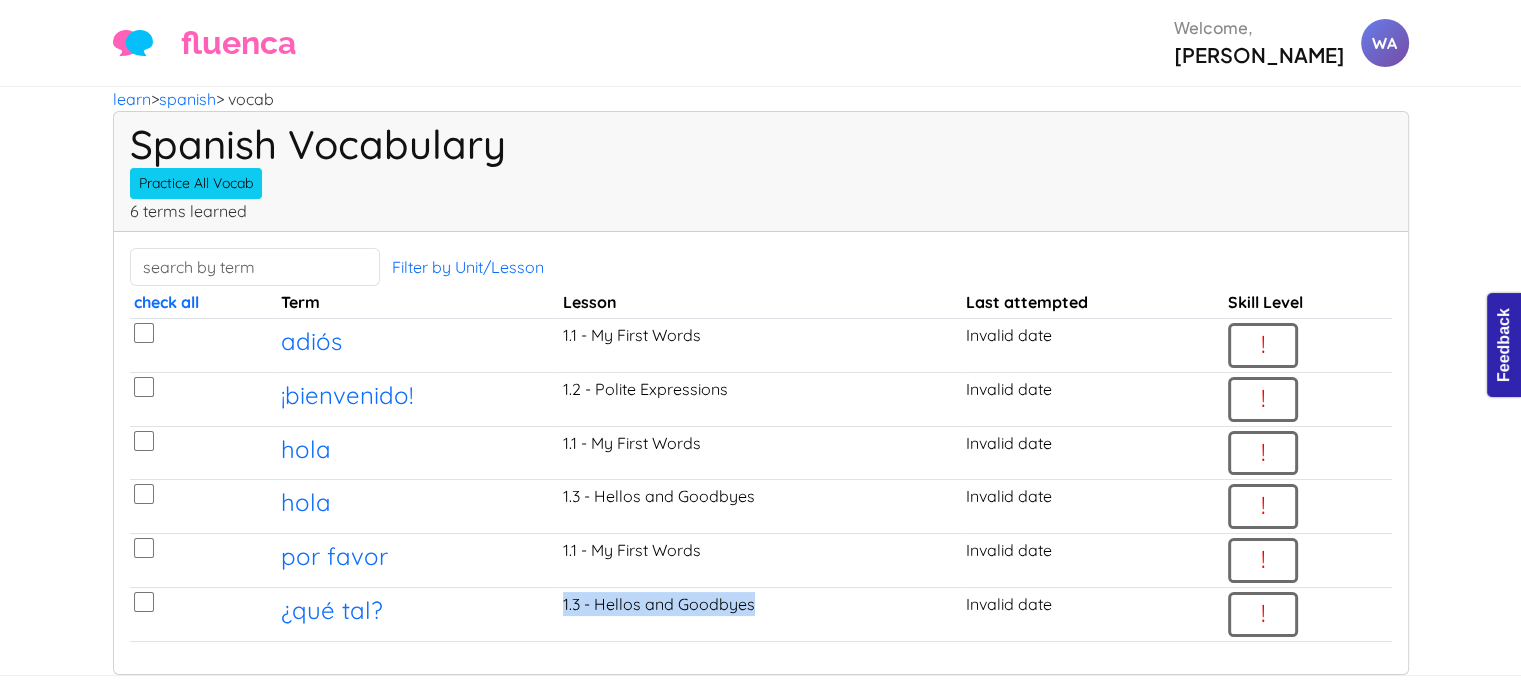 drag, startPoint x: 558, startPoint y: 530, endPoint x: 760, endPoint y: 543, distance: 202.41788 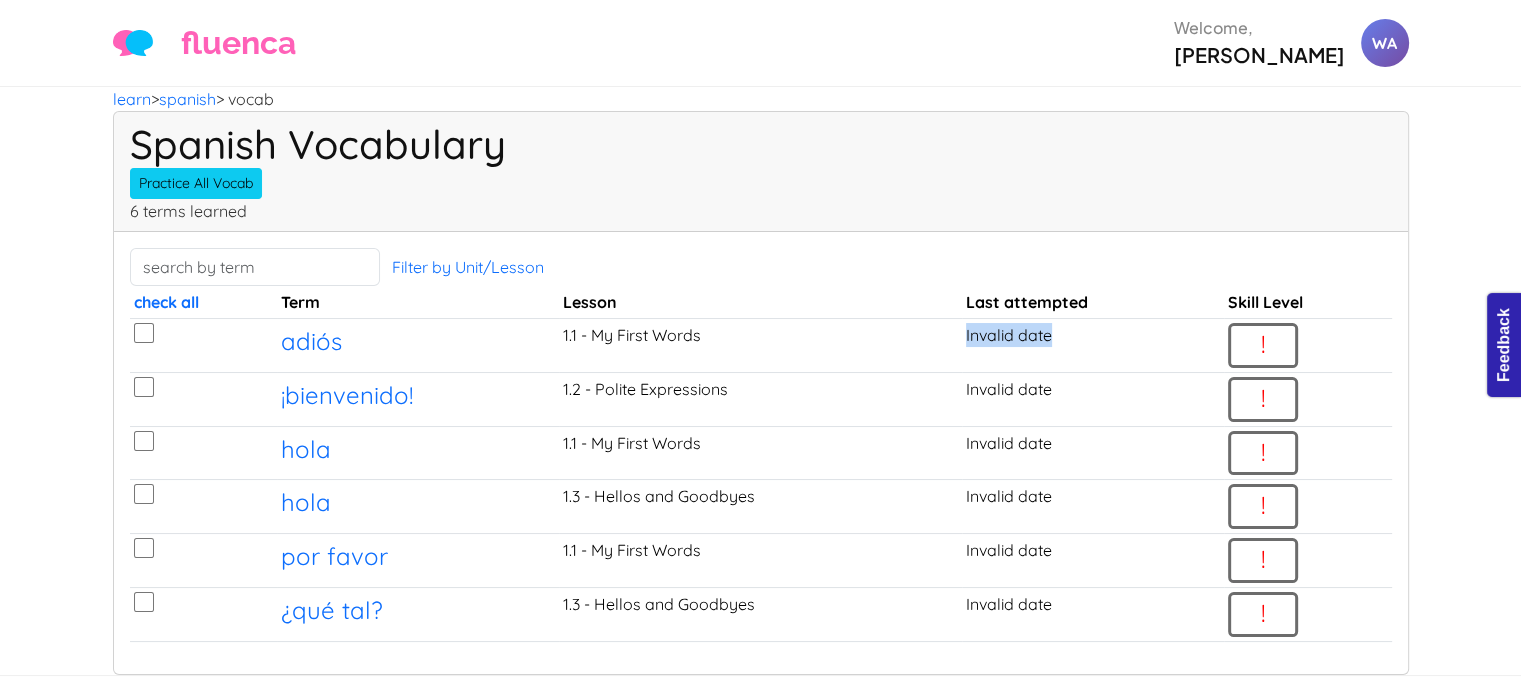 drag, startPoint x: 961, startPoint y: 302, endPoint x: 1091, endPoint y: 305, distance: 130.0346 